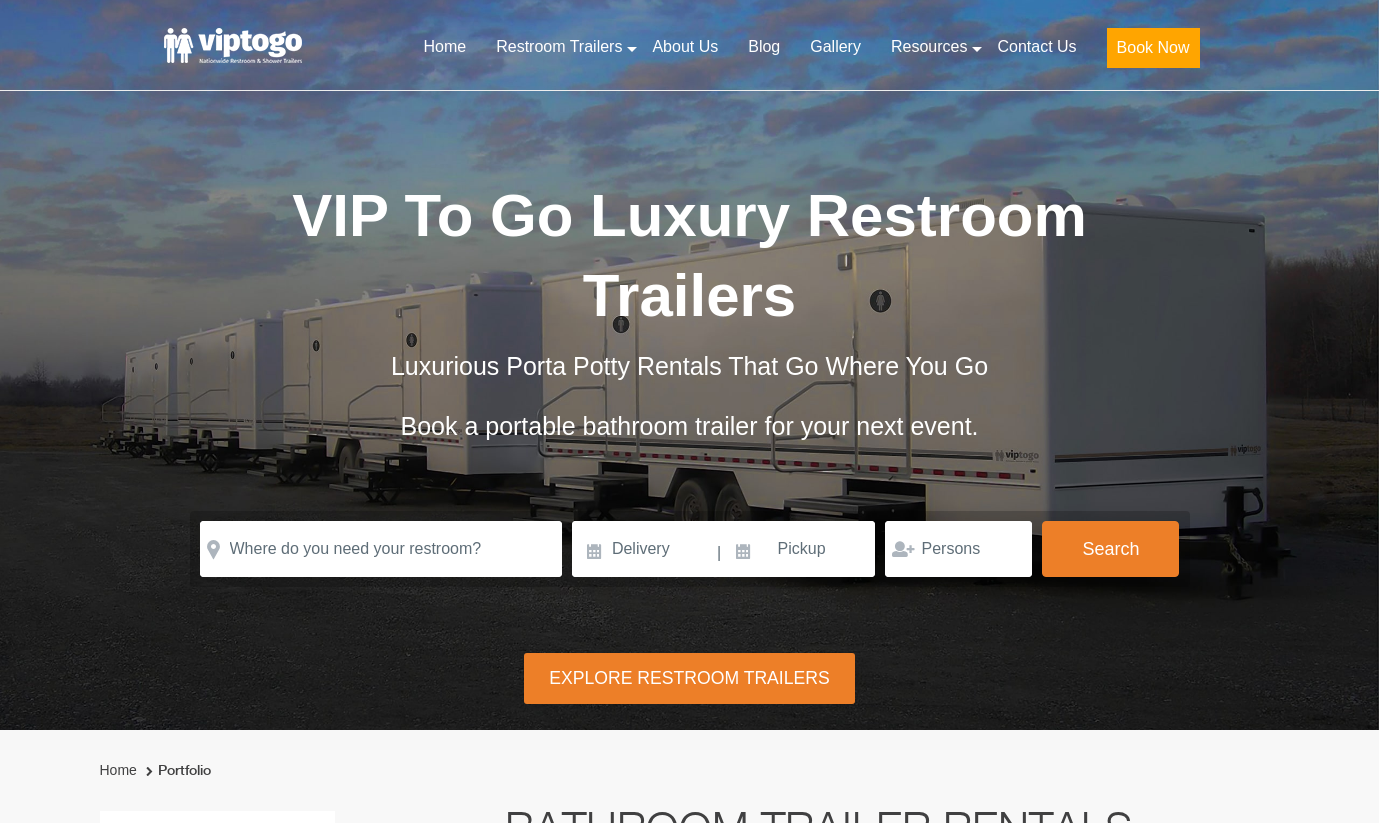 scroll, scrollTop: 0, scrollLeft: 0, axis: both 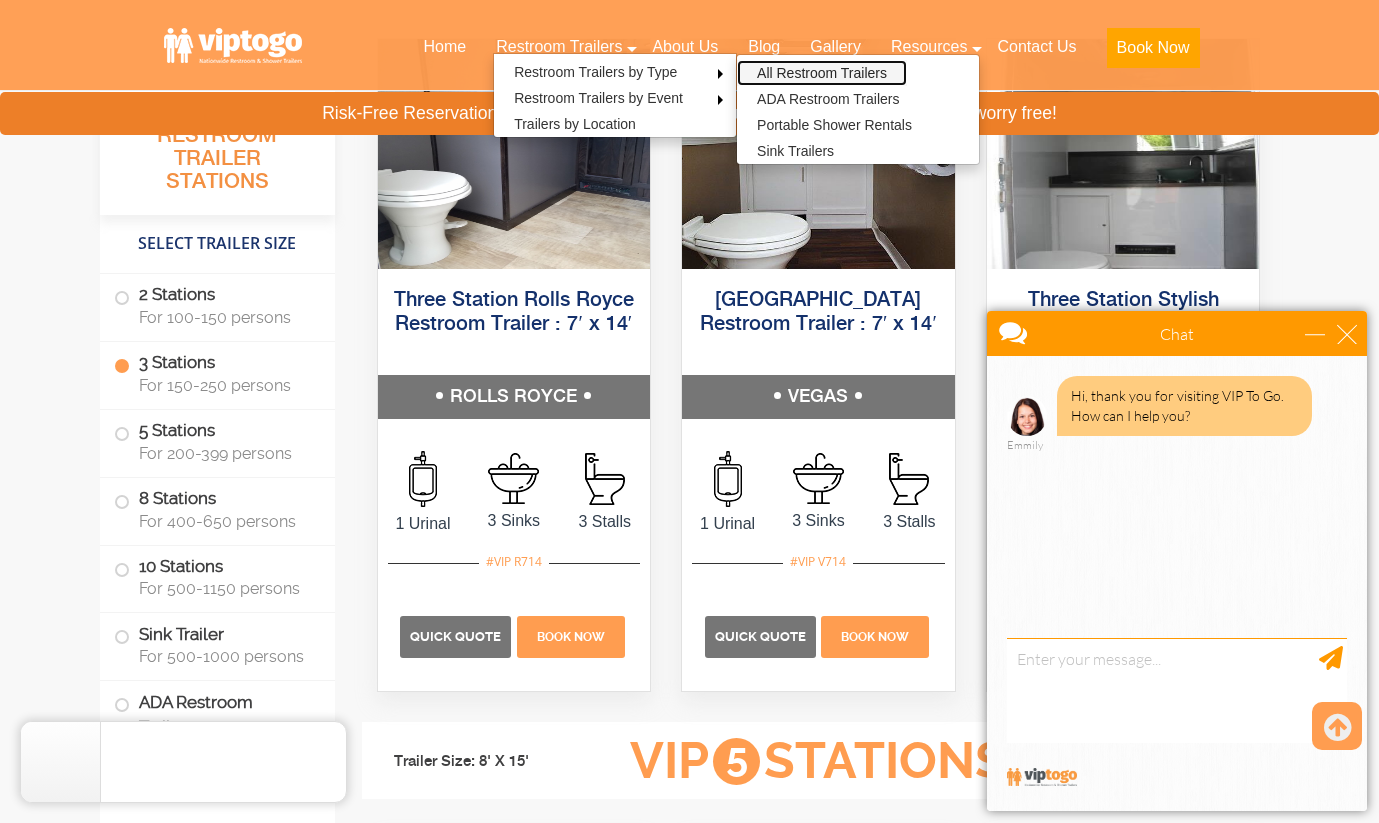 click on "All Restroom Trailers" at bounding box center (822, 73) 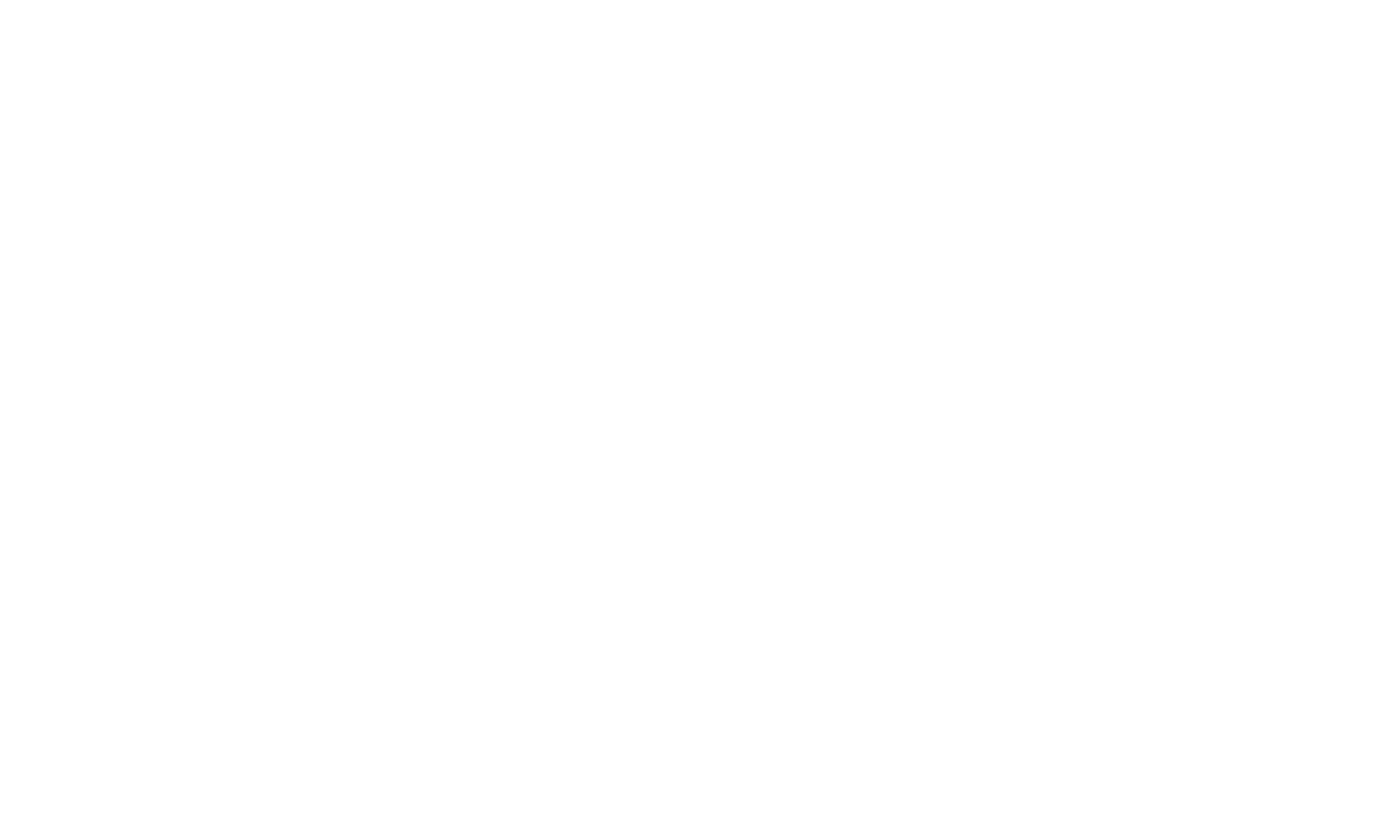 scroll, scrollTop: 0, scrollLeft: 0, axis: both 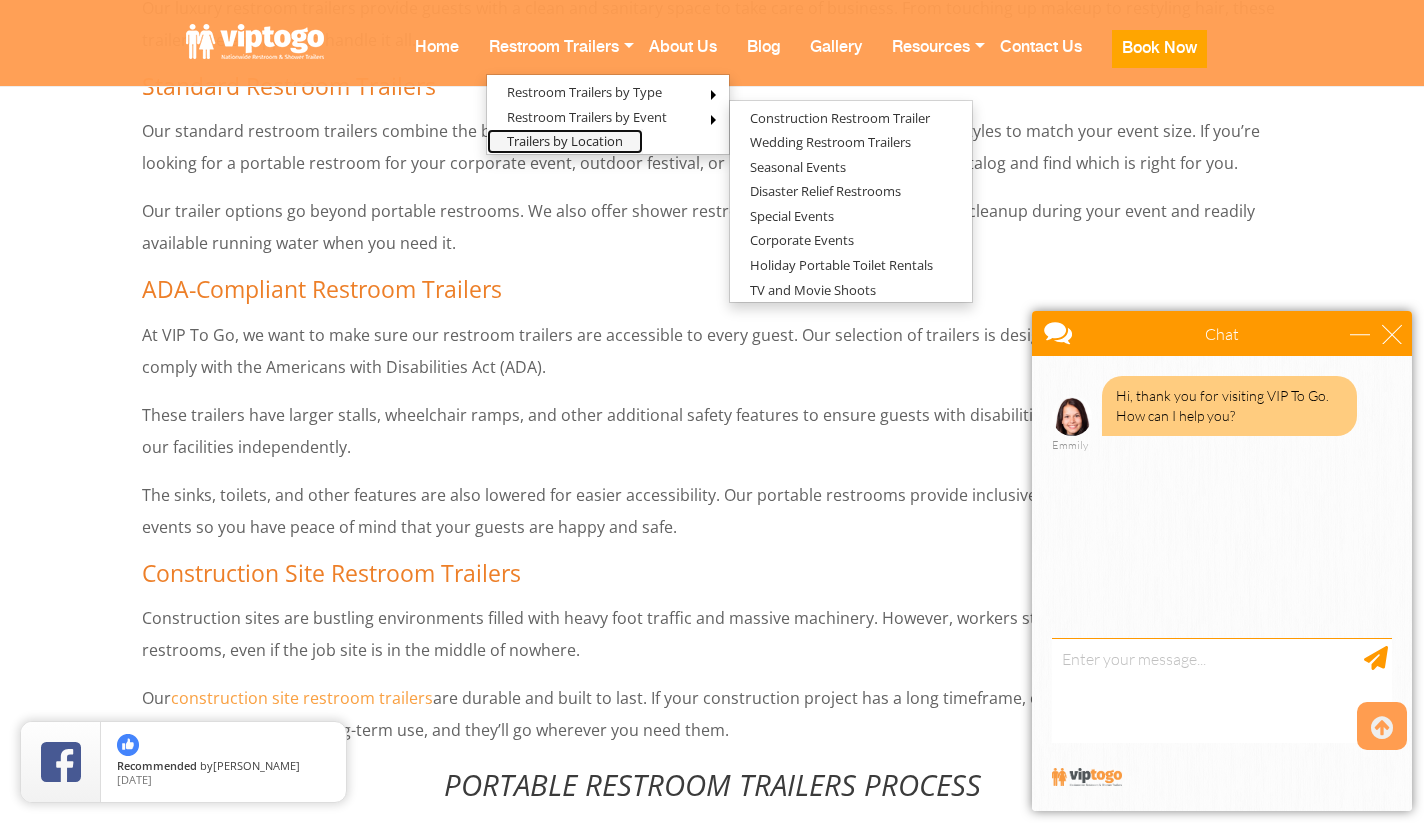 click on "Trailers by Location" at bounding box center [565, 141] 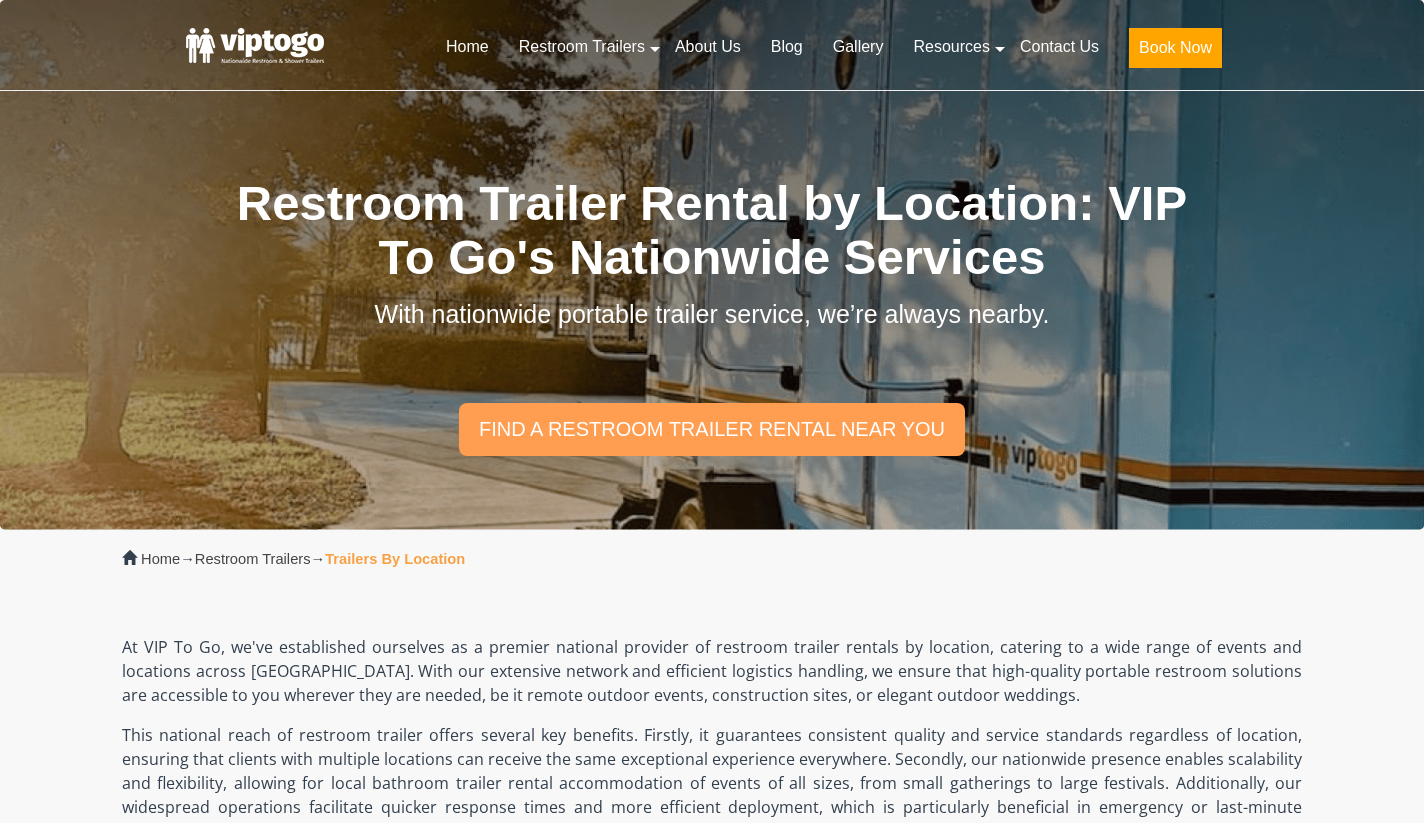 scroll, scrollTop: 0, scrollLeft: 0, axis: both 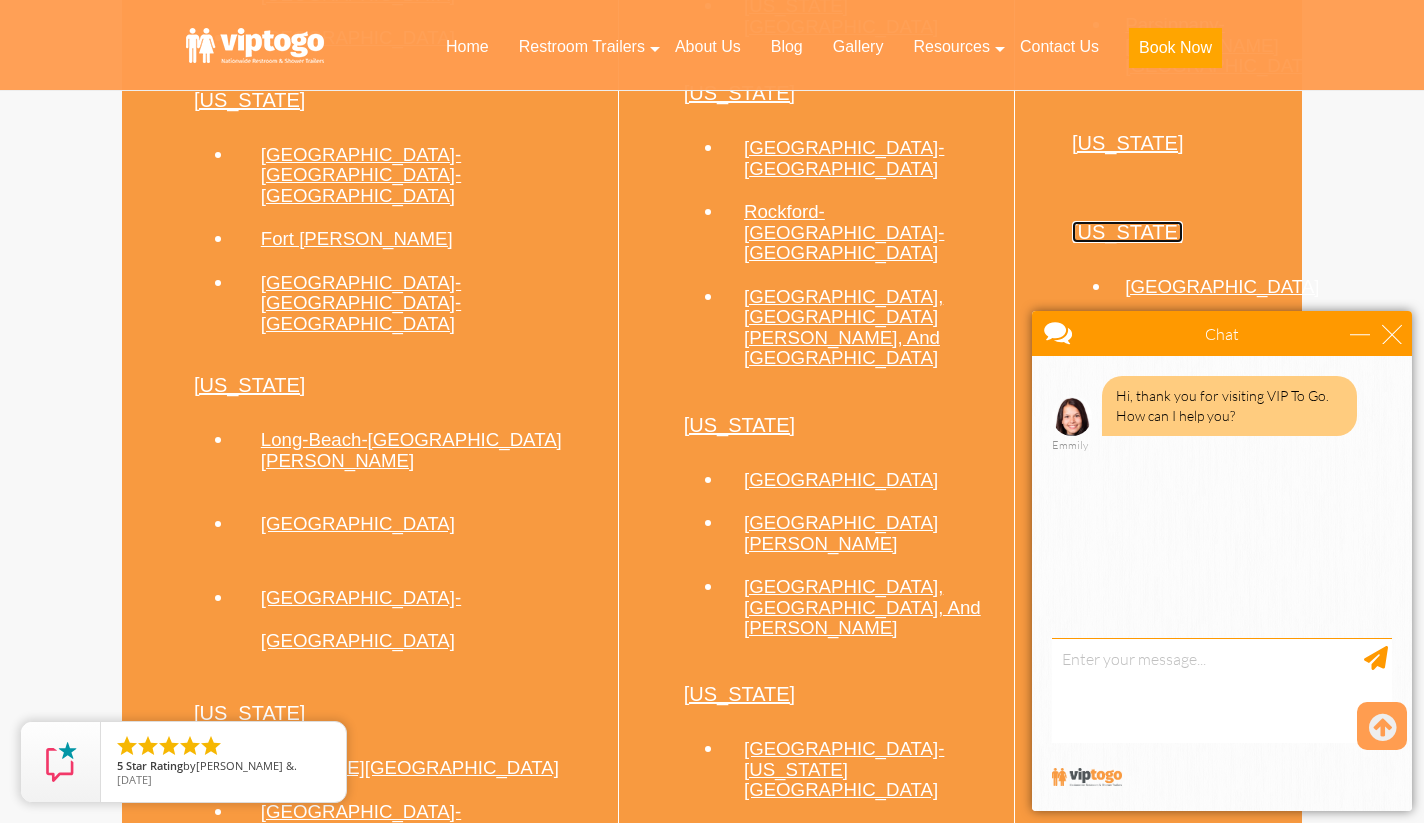 click on "[US_STATE]" at bounding box center (1128, 232) 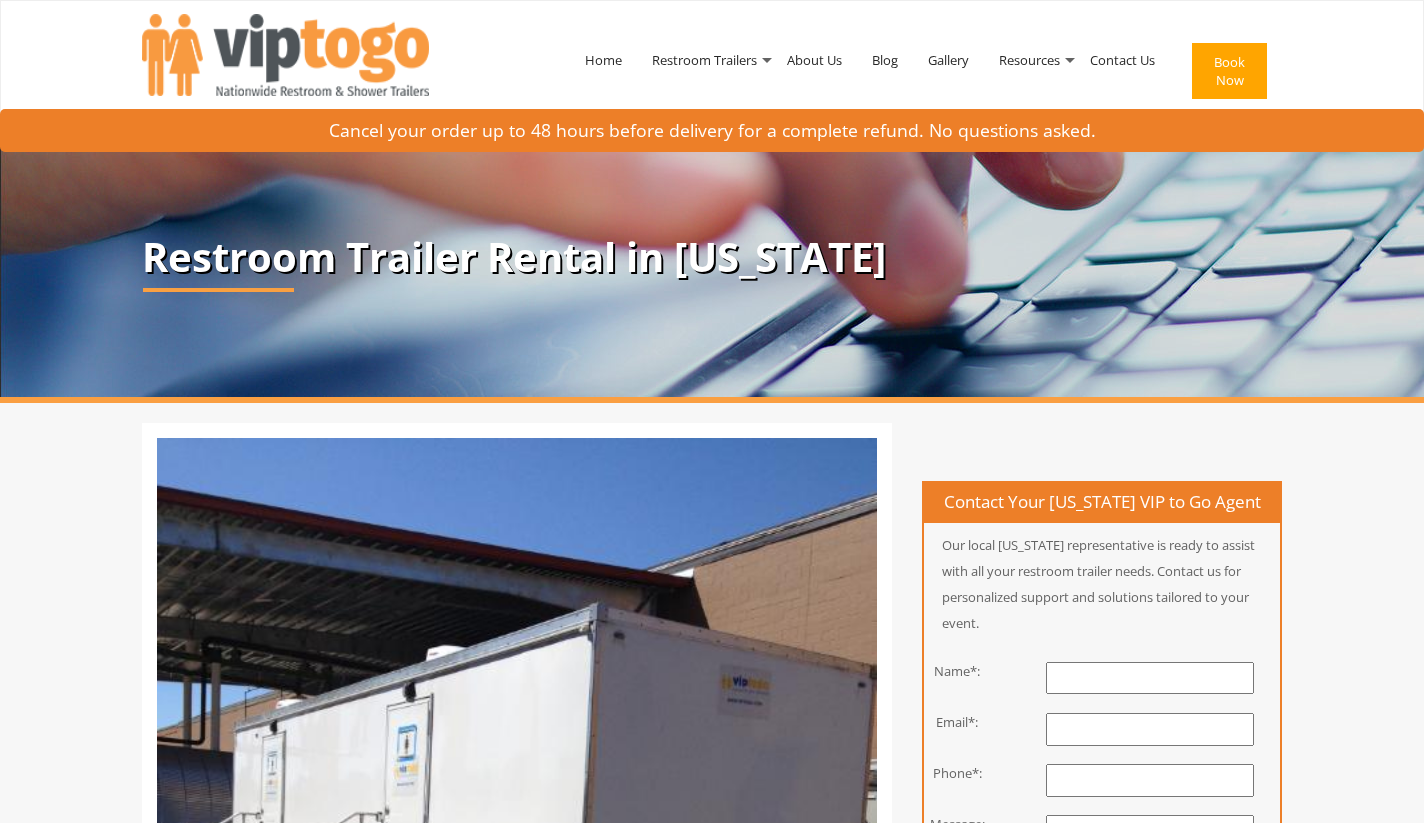scroll, scrollTop: 0, scrollLeft: 0, axis: both 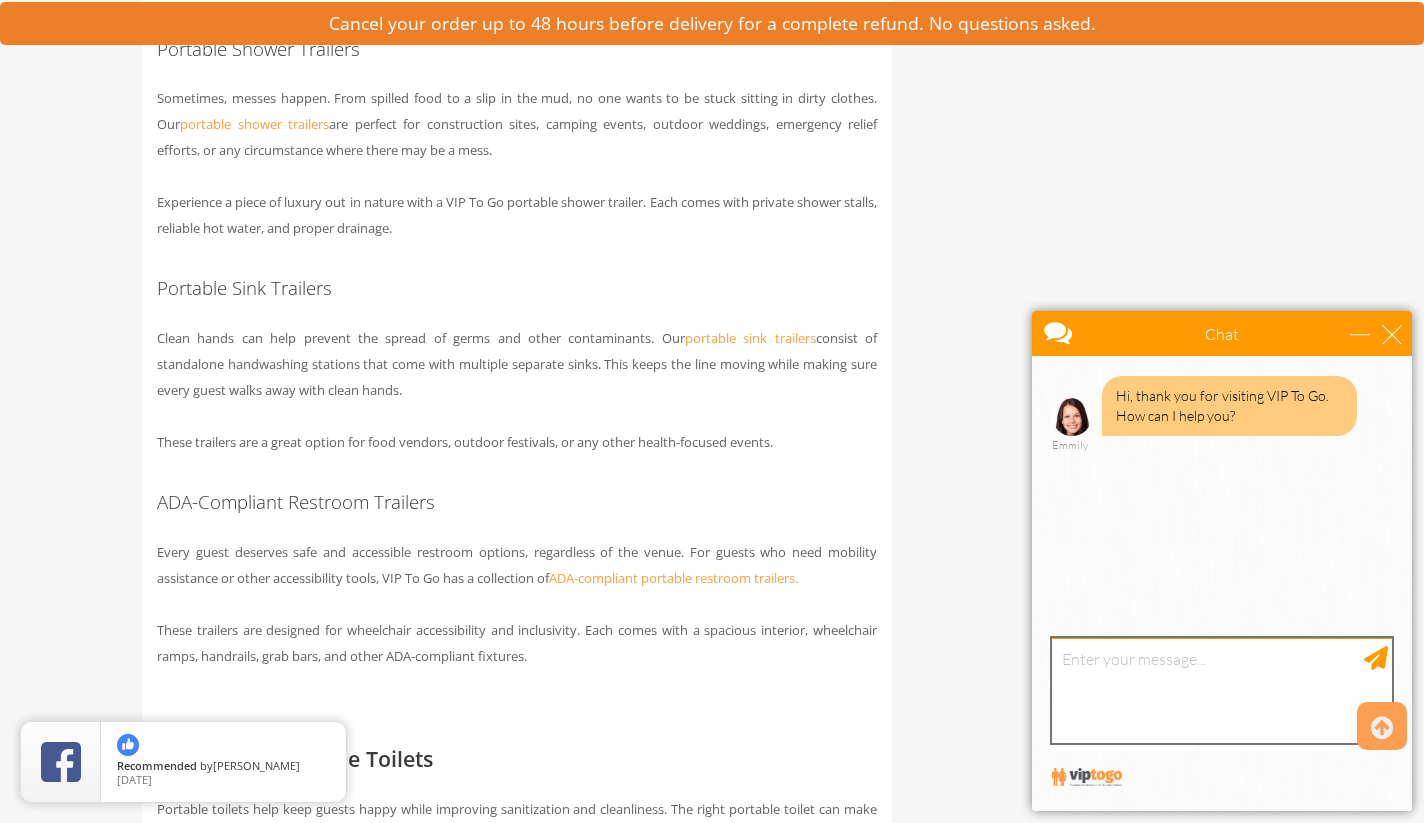 click at bounding box center (1222, 690) 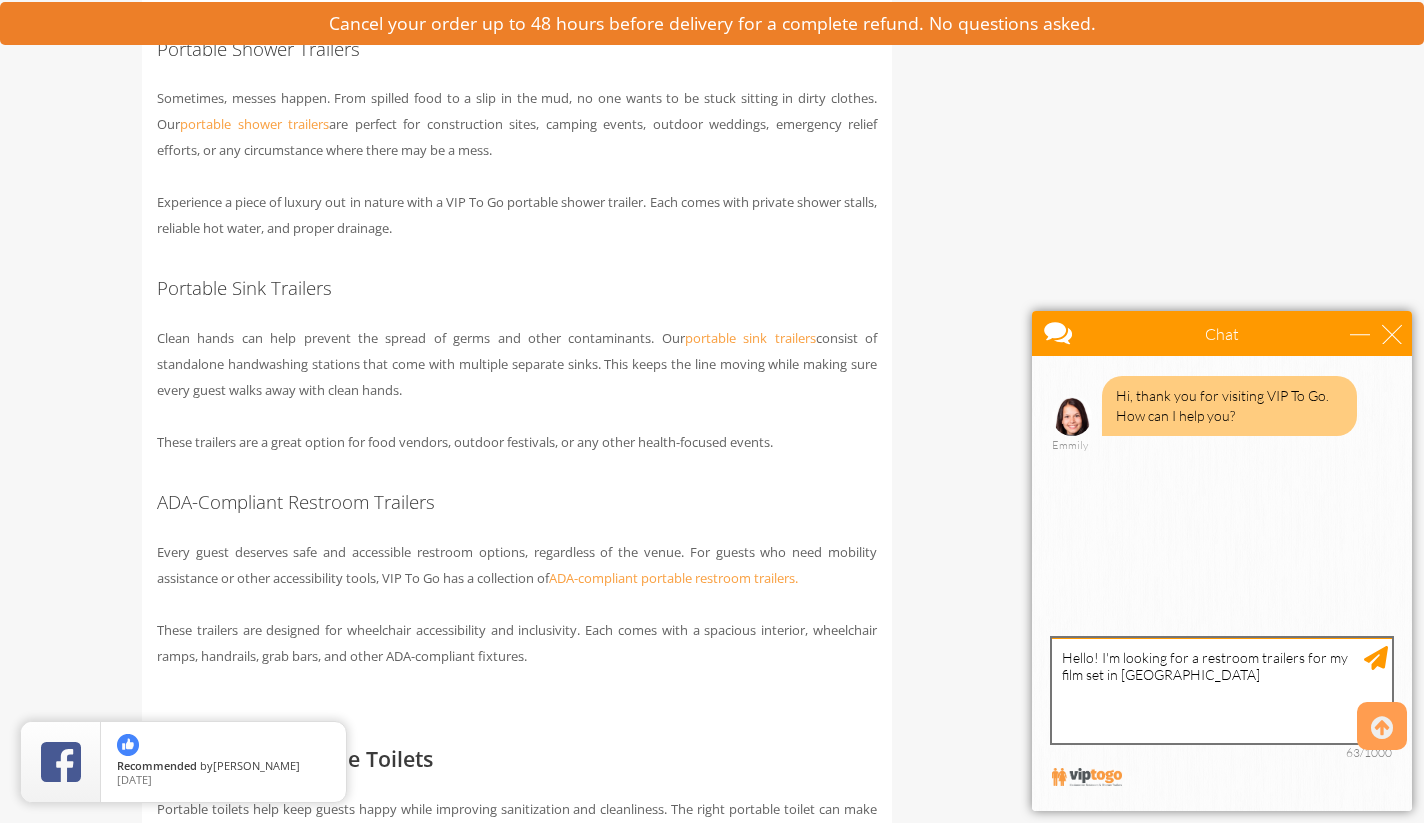 type on "Hello! I'm looking for a restroom trailers for my film set in NYC" 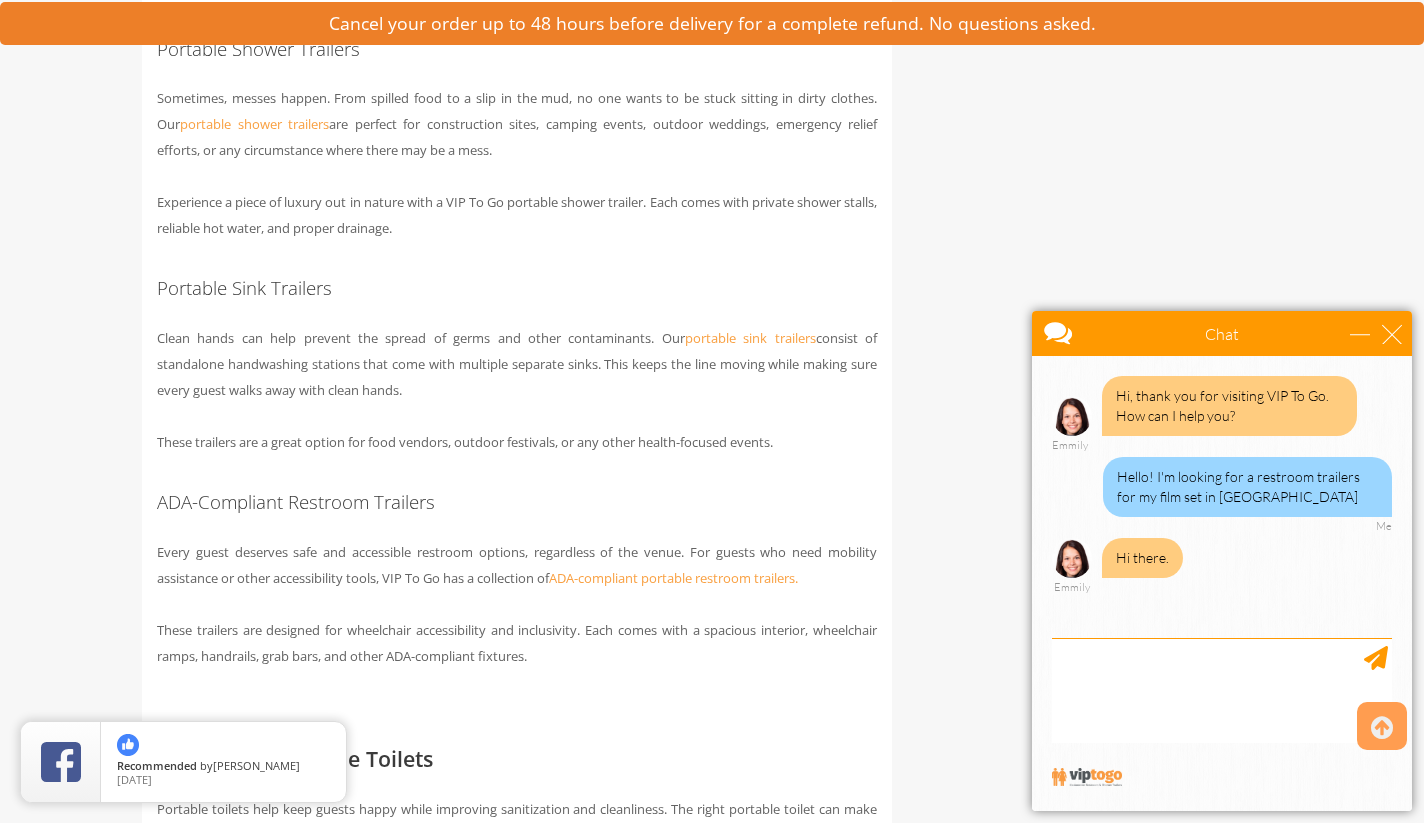 scroll, scrollTop: 0, scrollLeft: 0, axis: both 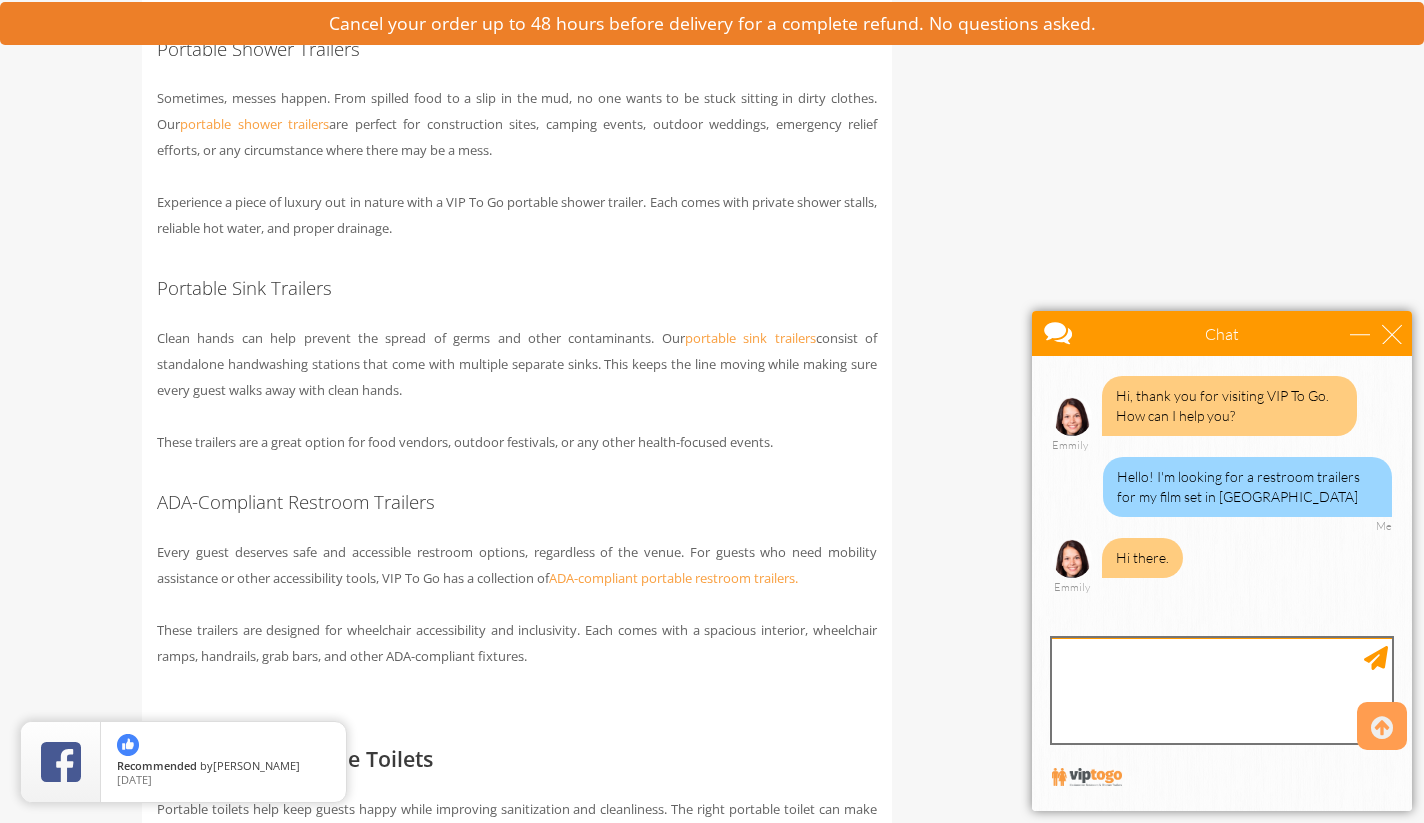 click at bounding box center (1222, 690) 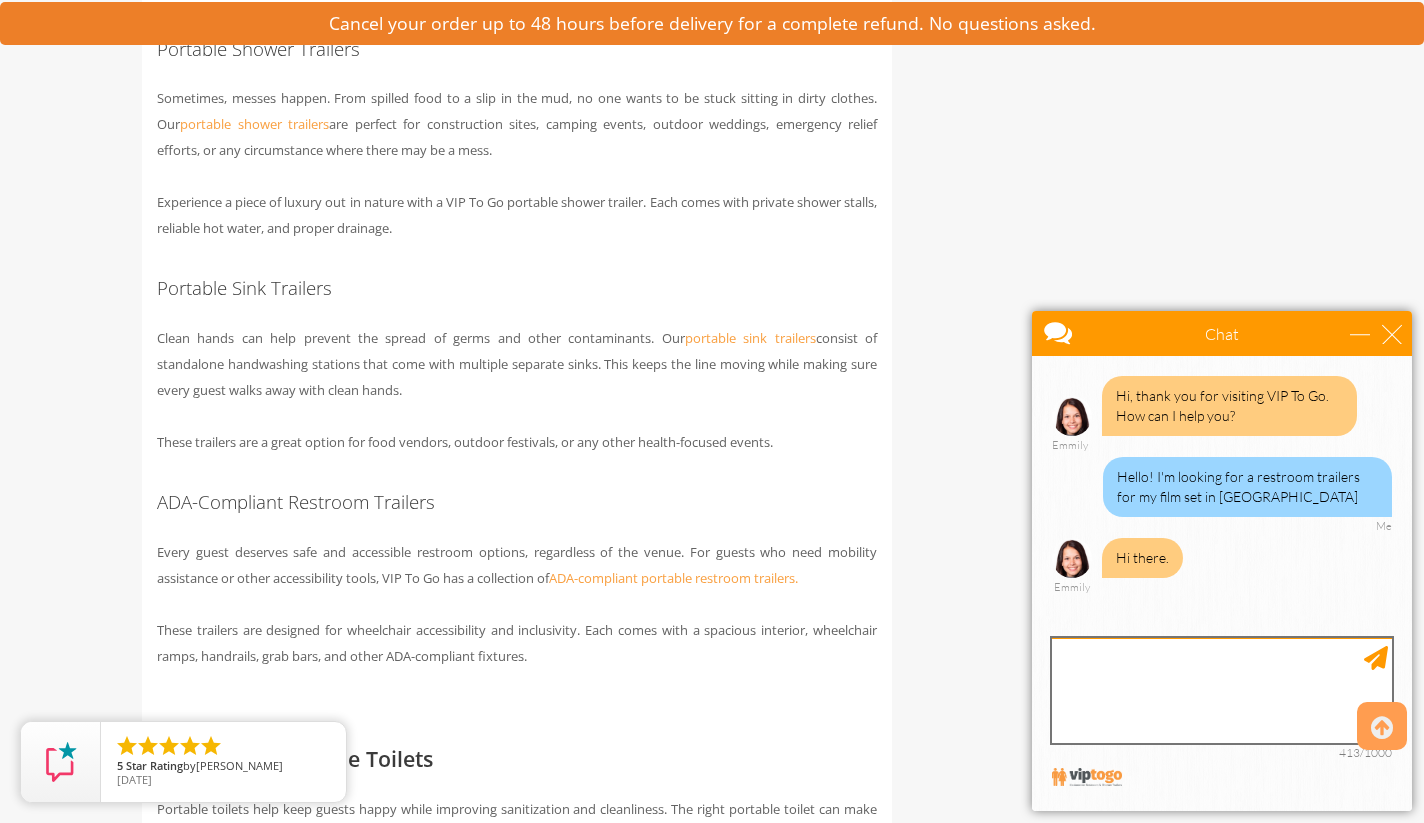 scroll, scrollTop: 0, scrollLeft: 0, axis: both 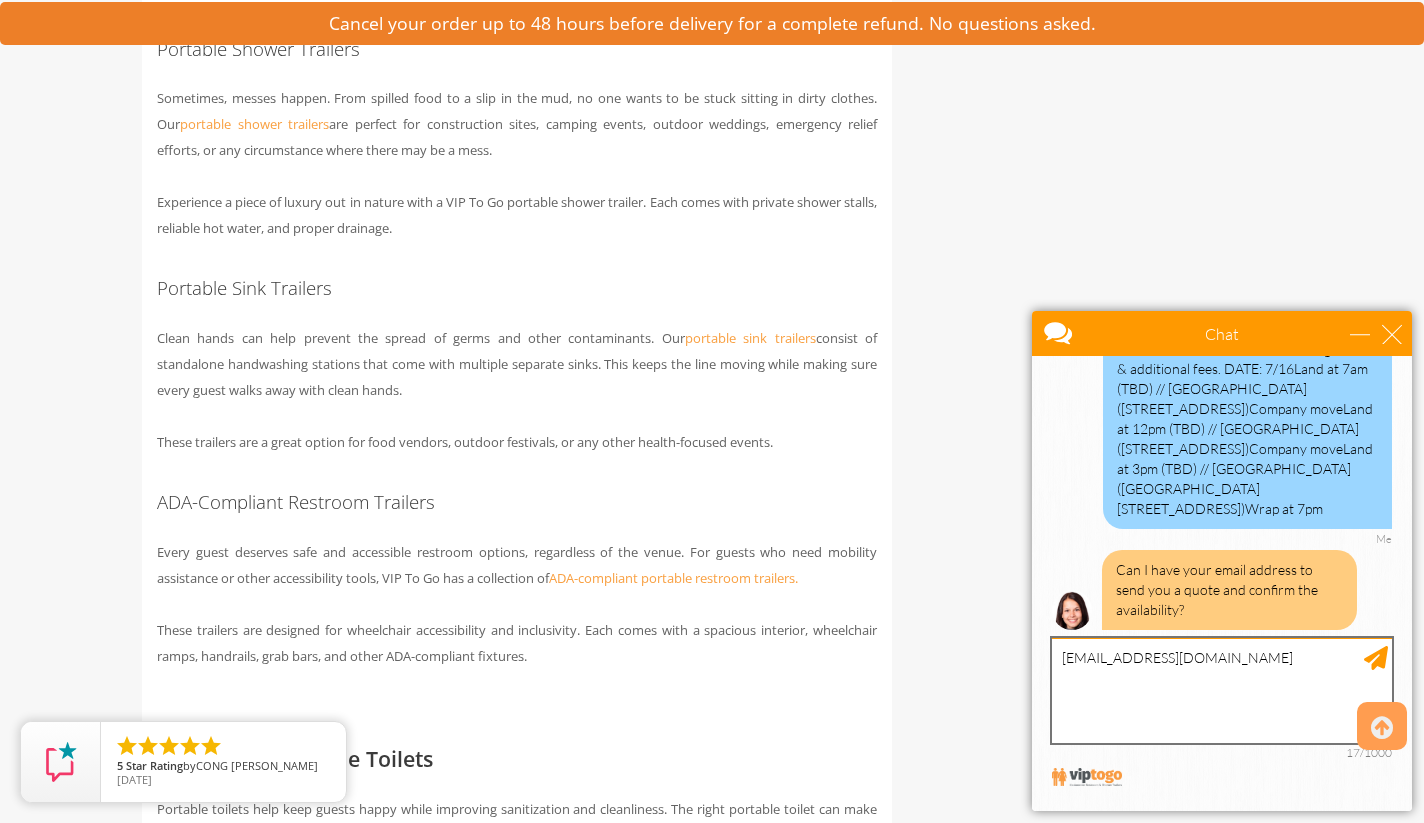 type on "[PERSON_NAME][EMAIL_ADDRESS][DOMAIN_NAME]" 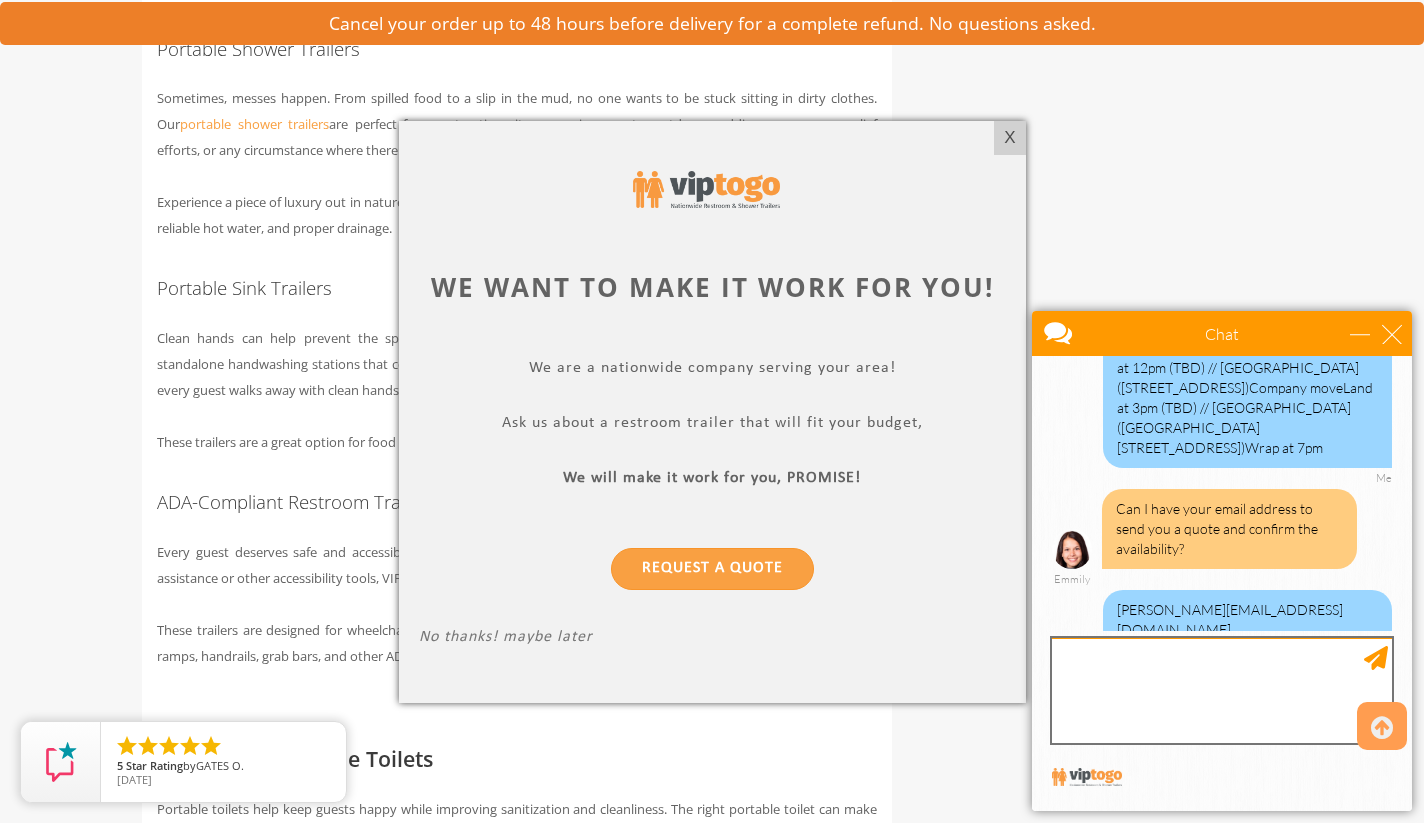 scroll, scrollTop: 470, scrollLeft: 0, axis: vertical 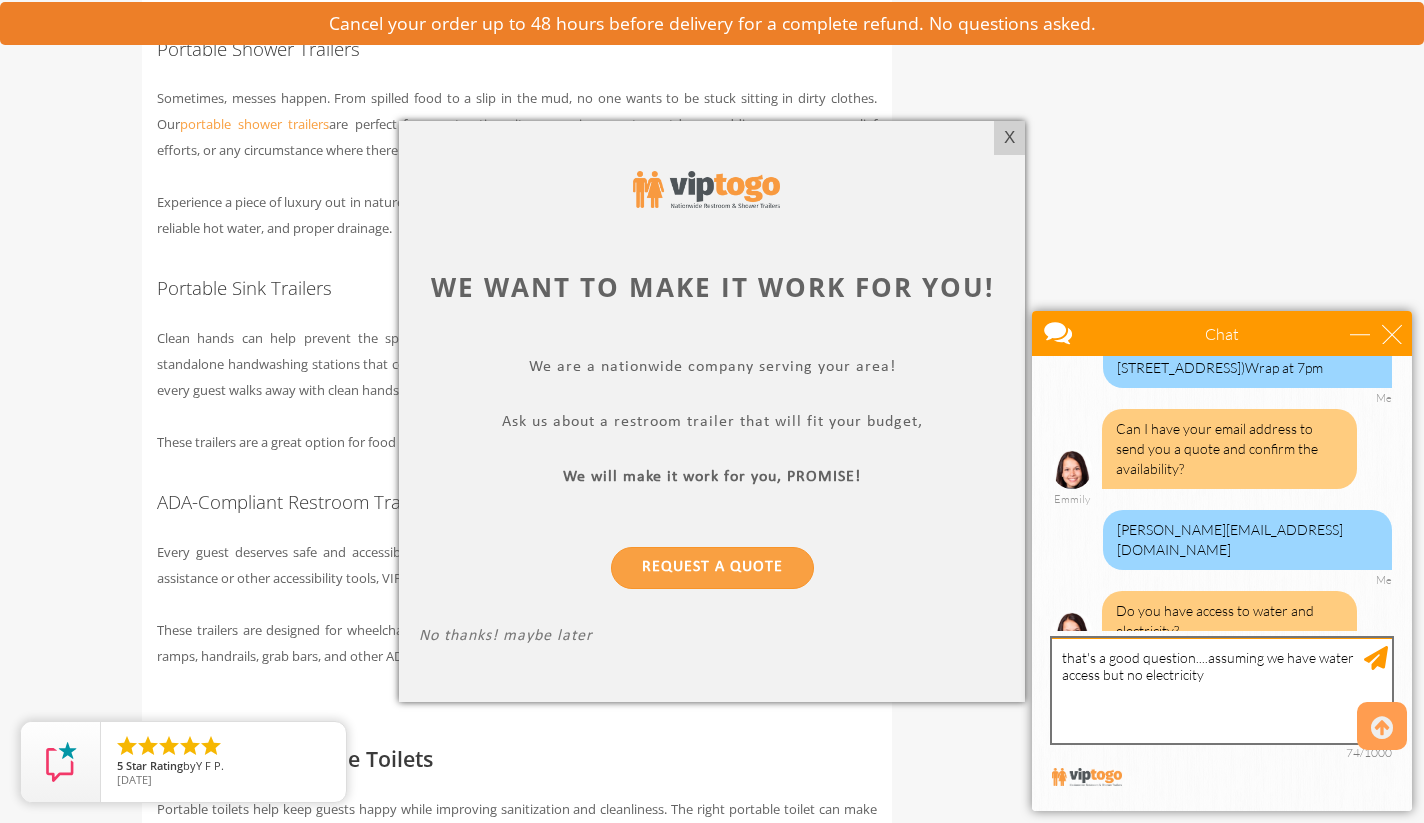 type on "that's a good question....assuming we have water access but no electricity" 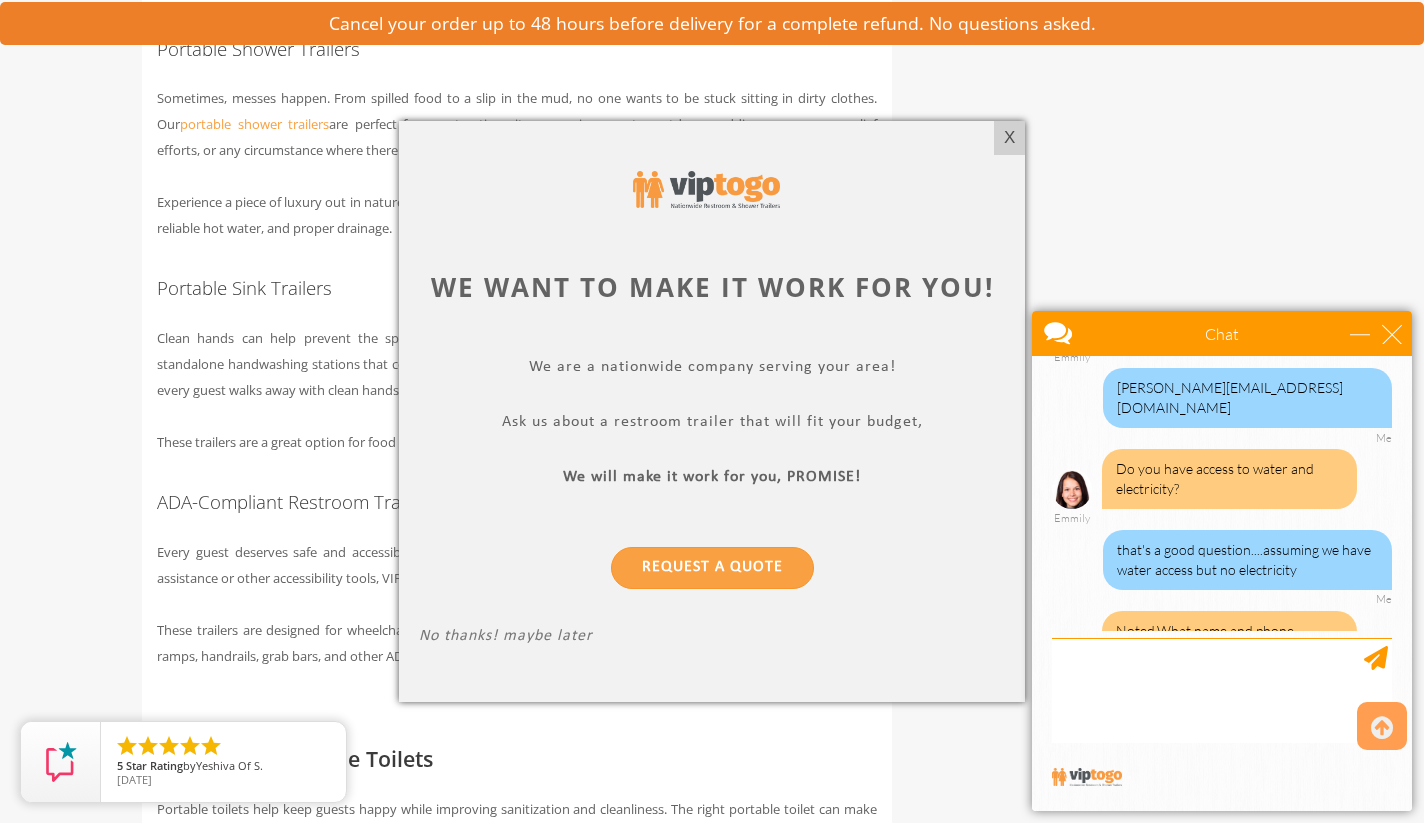 scroll, scrollTop: 632, scrollLeft: 0, axis: vertical 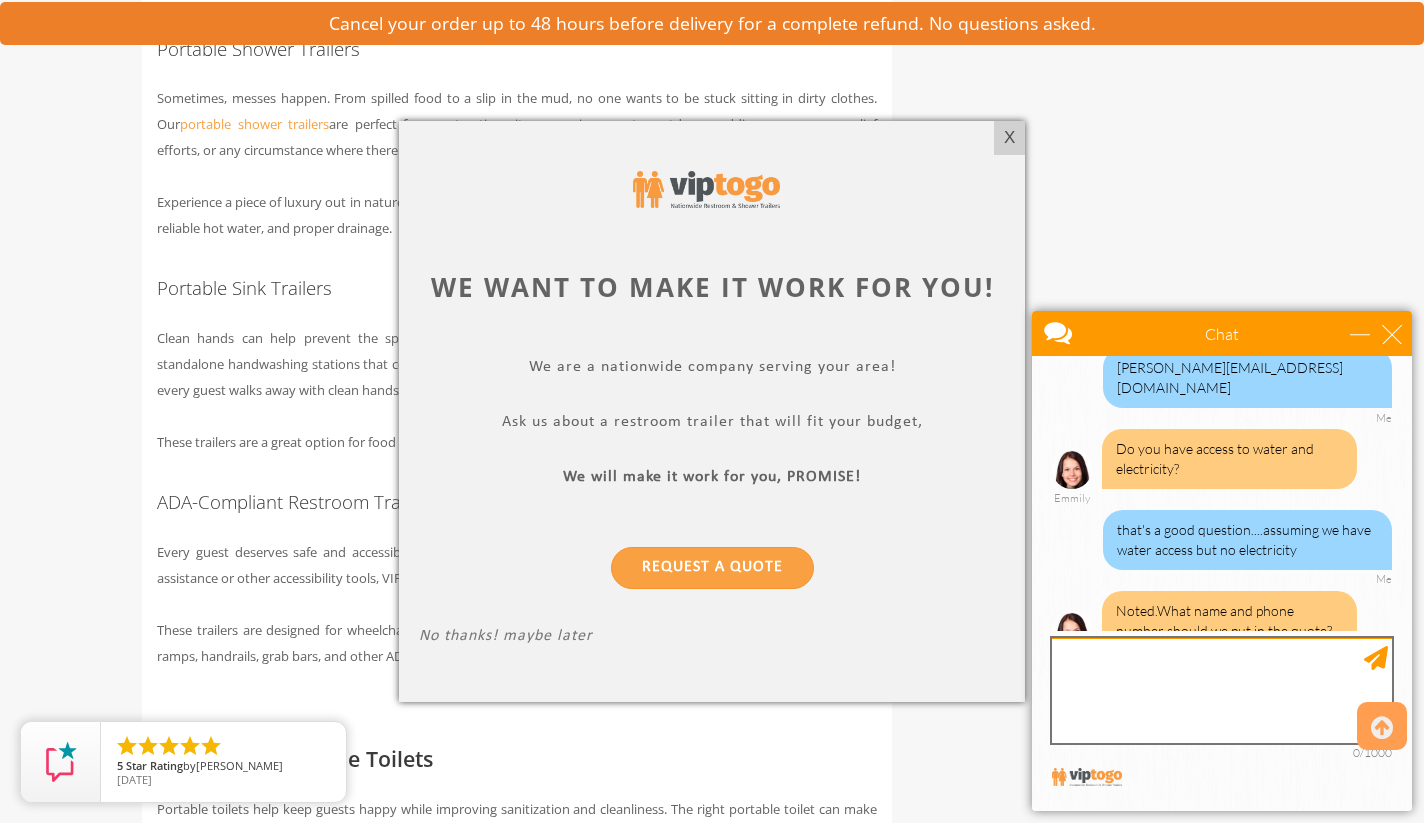 paste on "Zazou Productions, Inc." 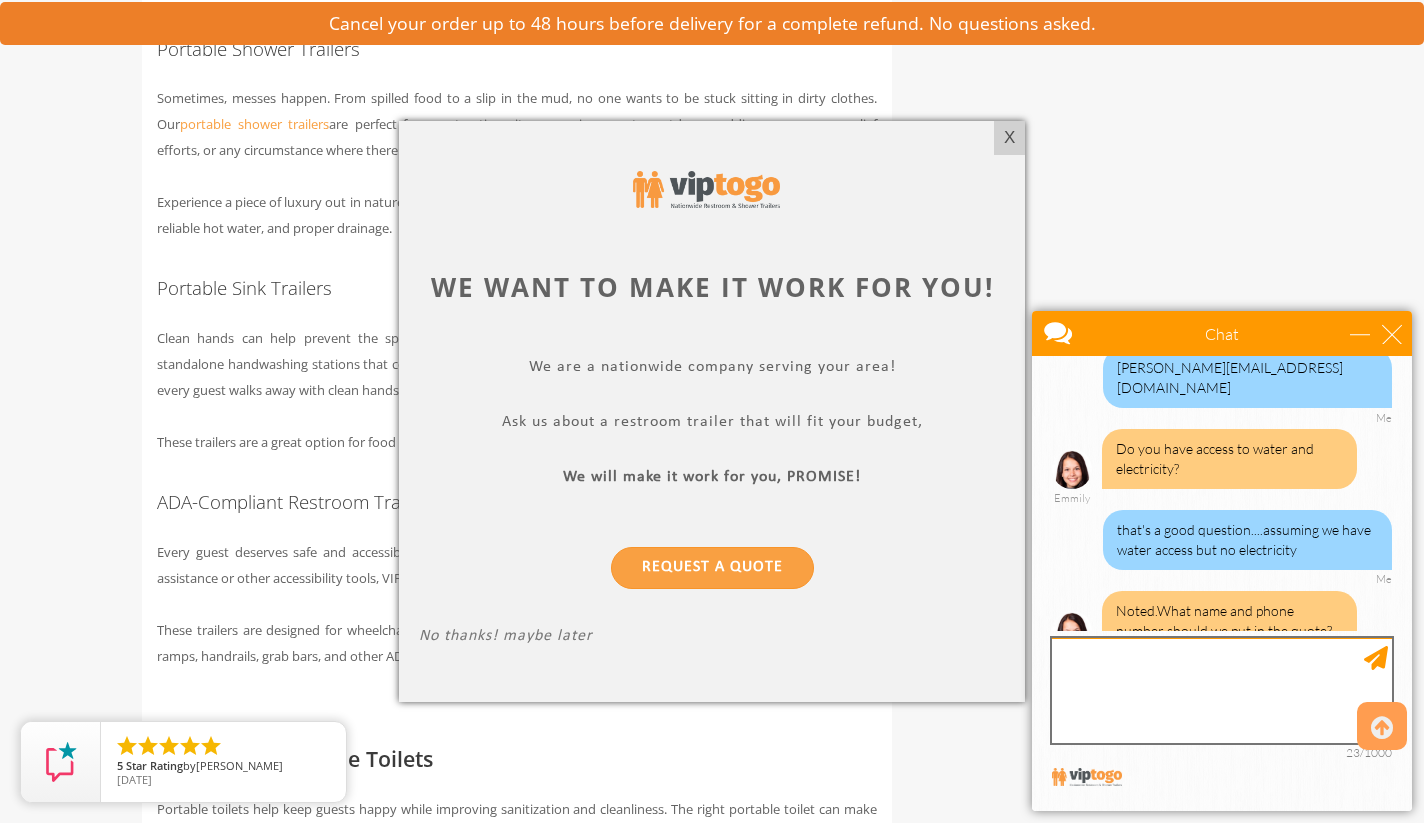 scroll, scrollTop: 693, scrollLeft: 0, axis: vertical 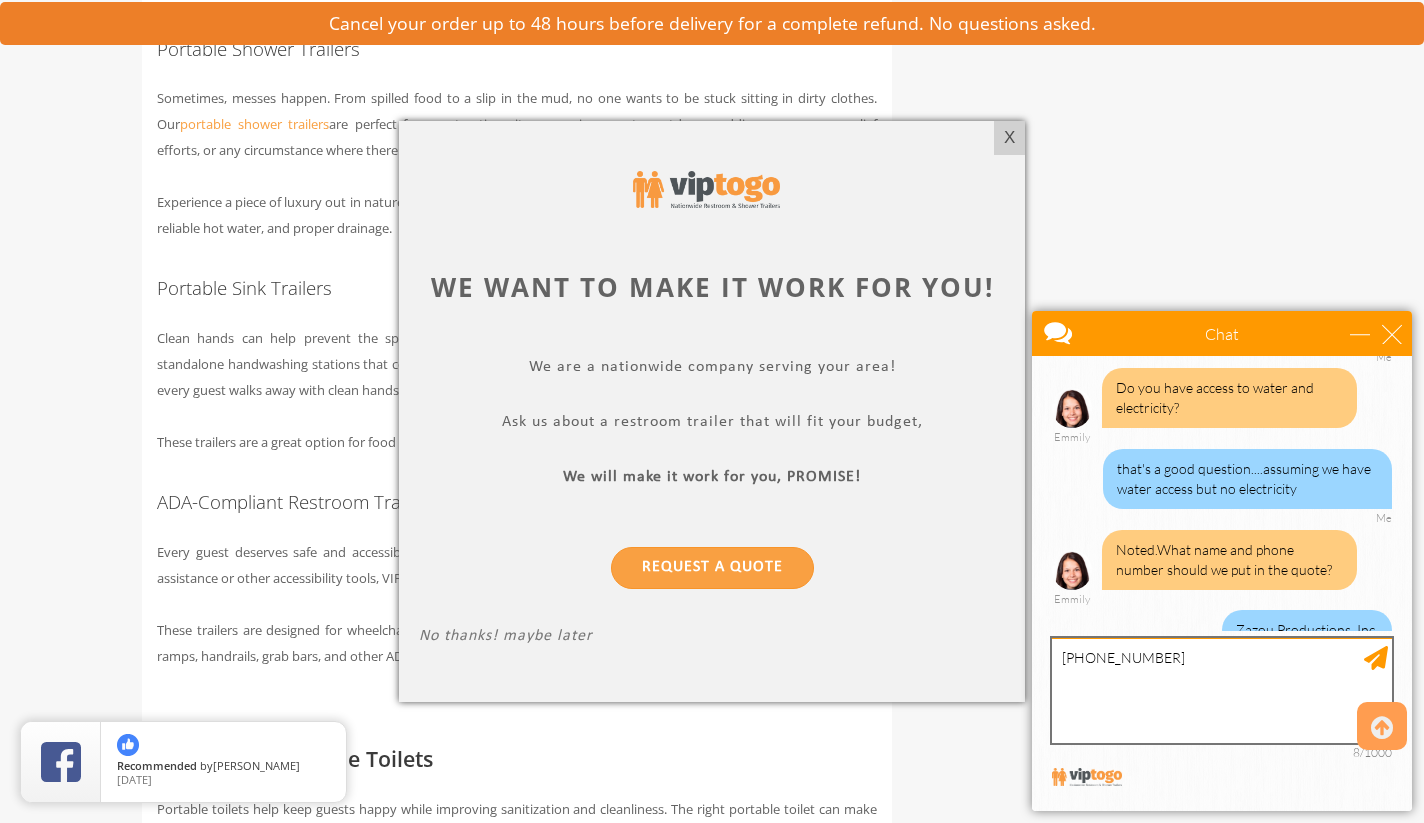type on "507-401-6316" 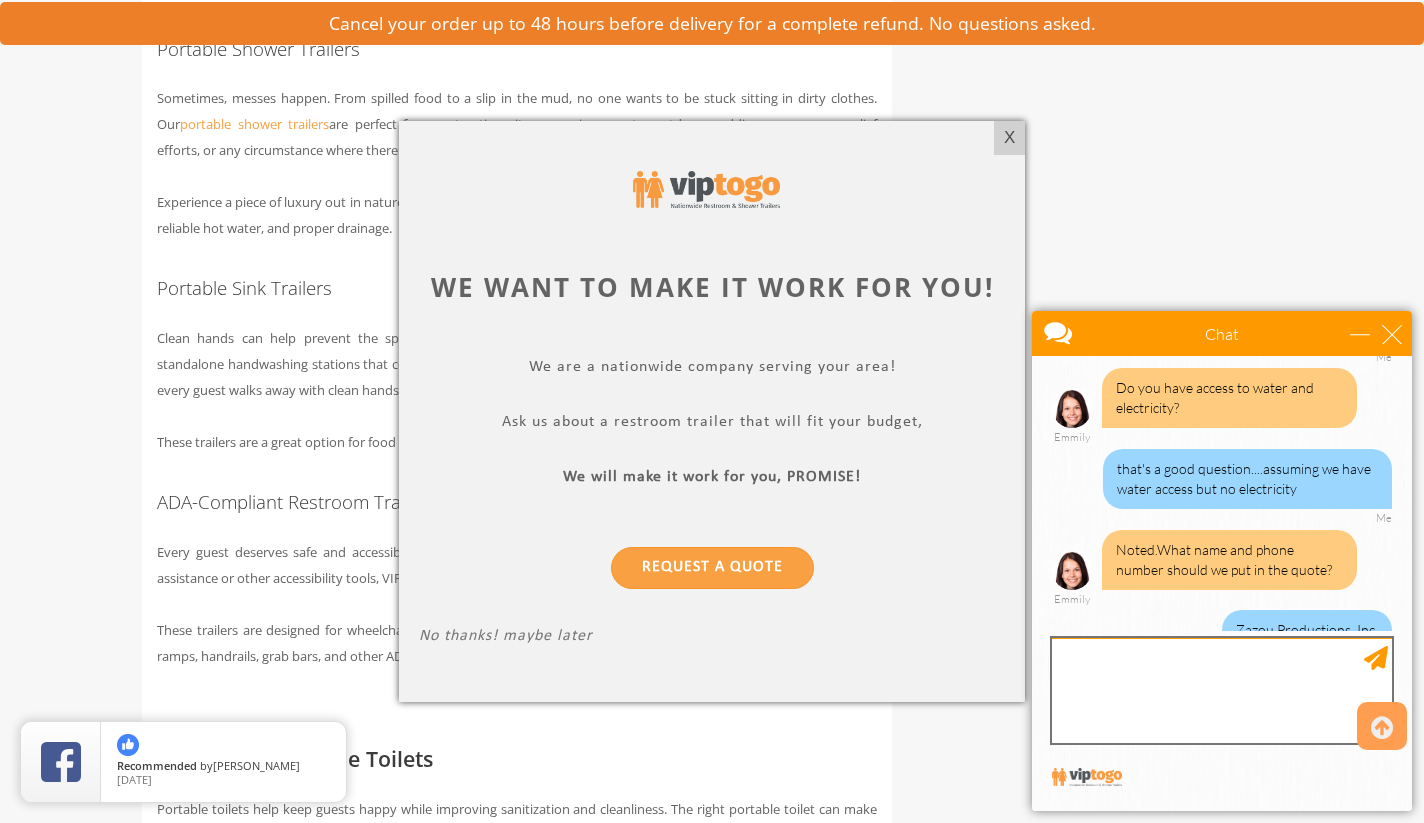 scroll, scrollTop: 738, scrollLeft: 0, axis: vertical 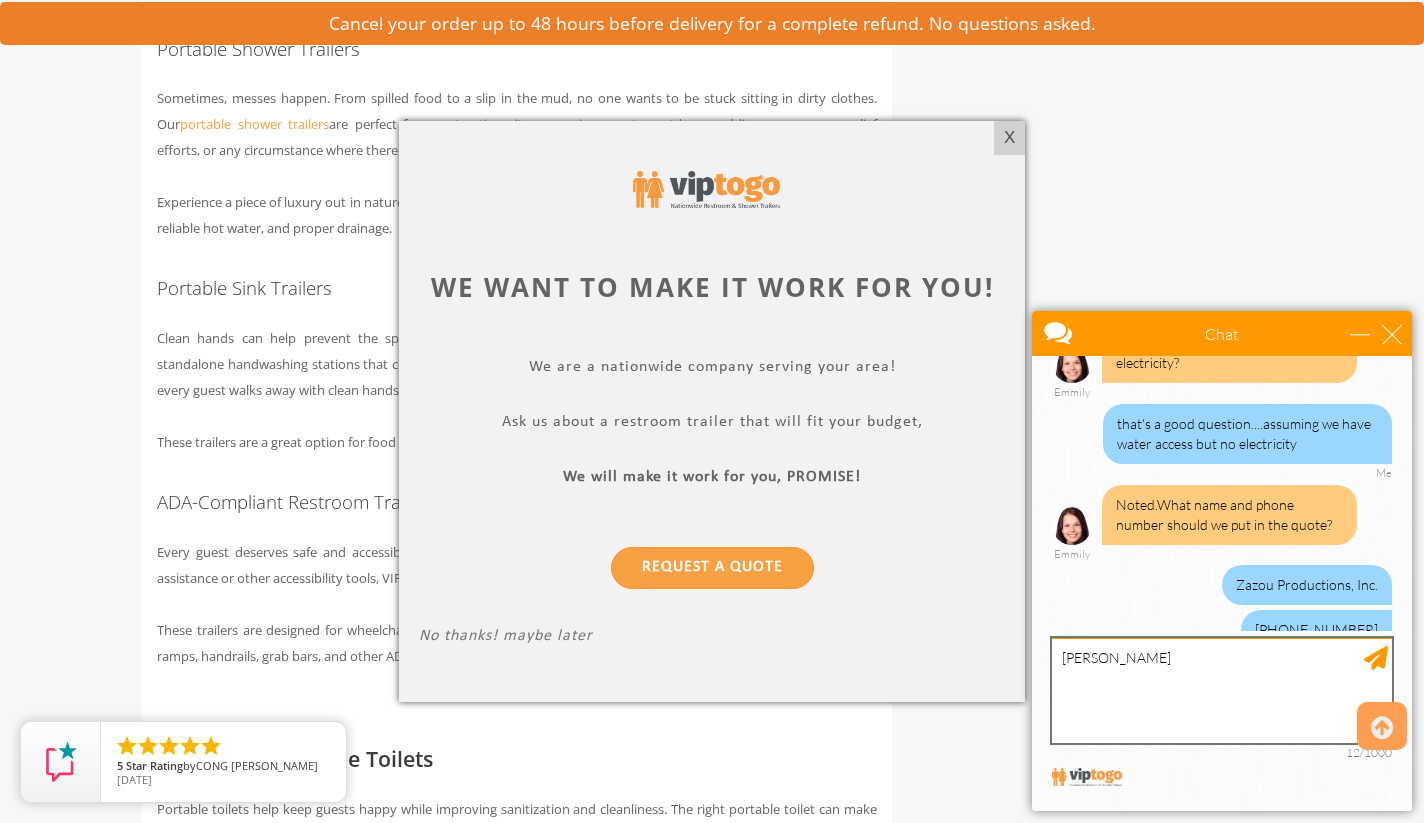 type on "Yuki Ledbetter" 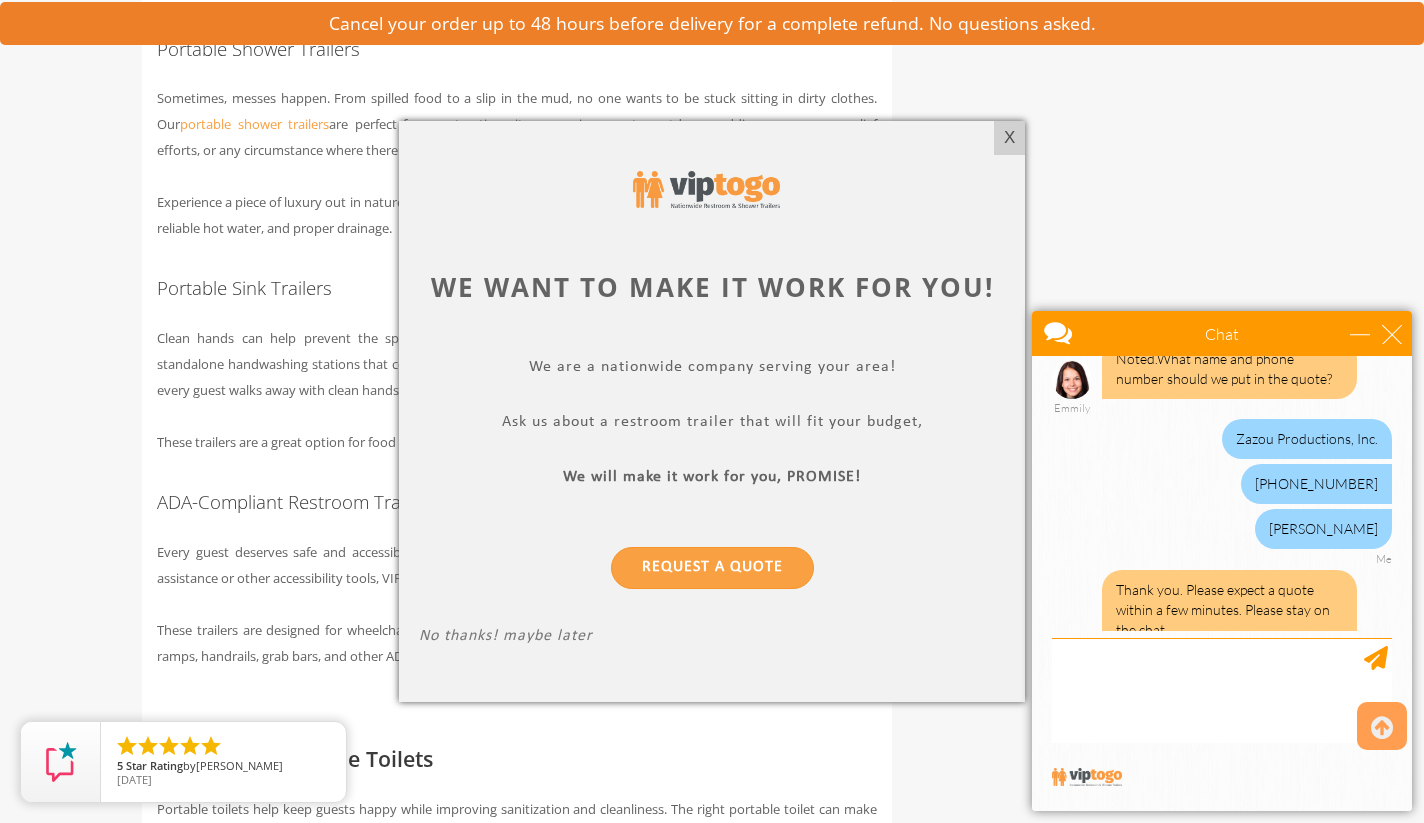 scroll, scrollTop: 1089, scrollLeft: 0, axis: vertical 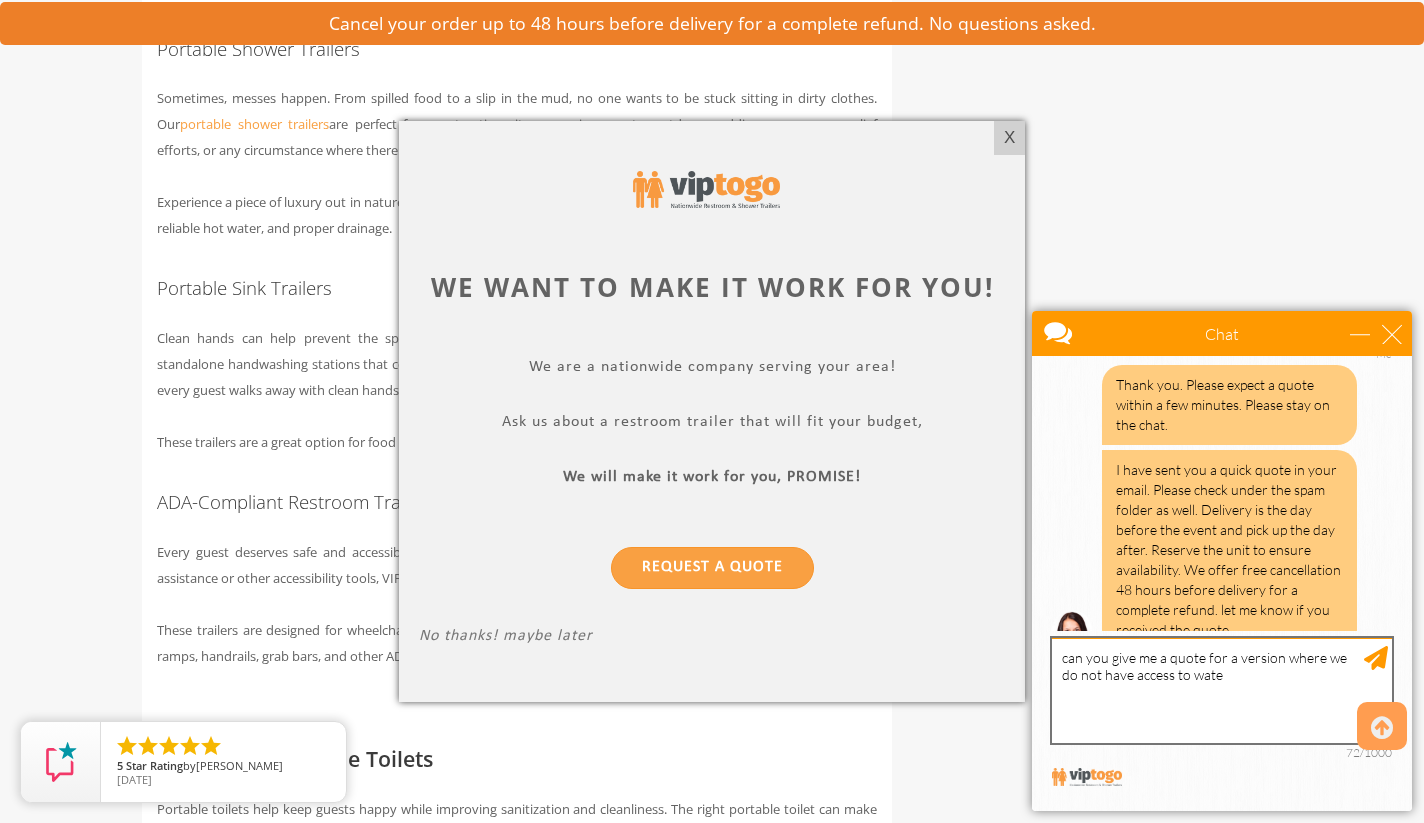 type on "can you give me a quote for a version where we do not have access to water" 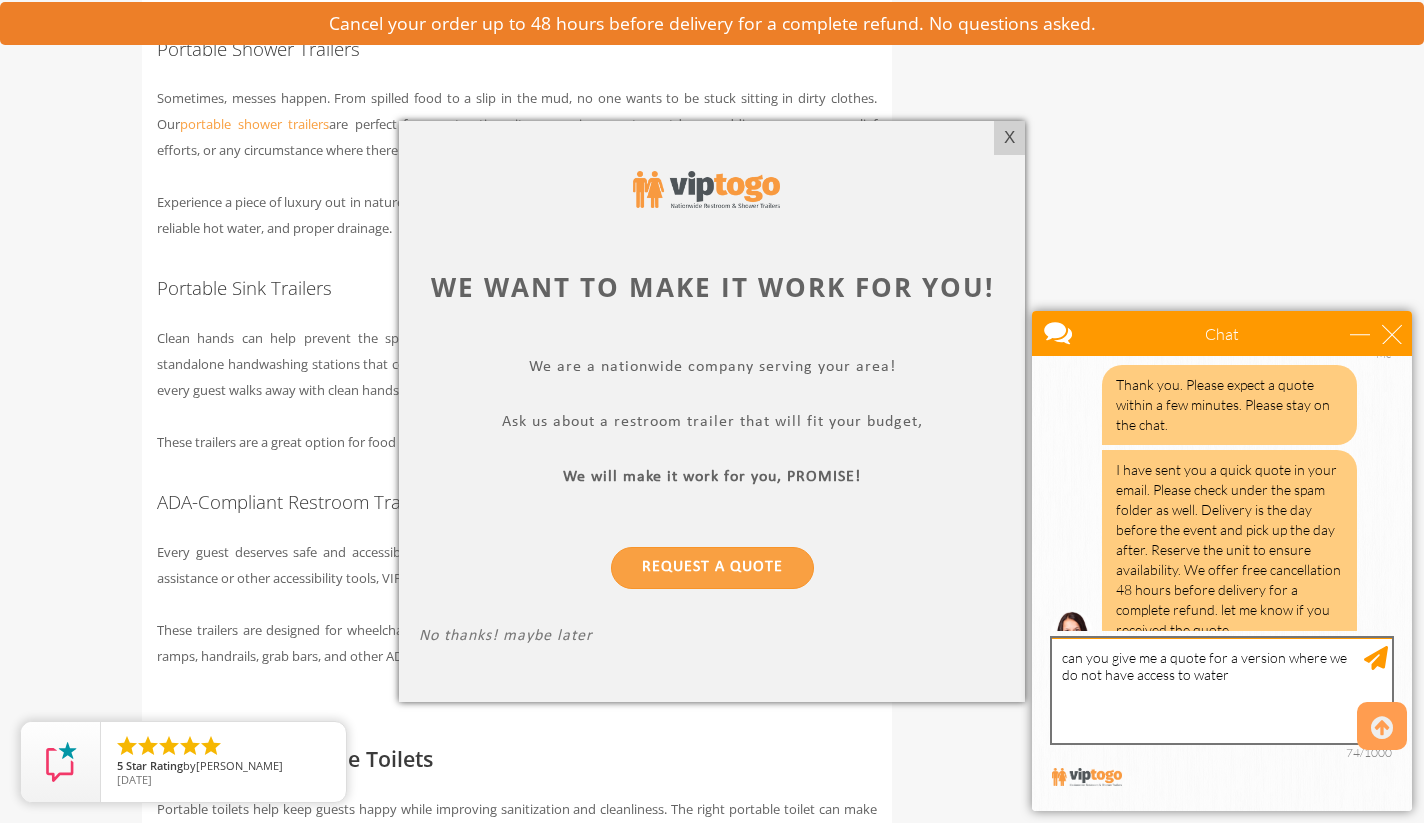 type 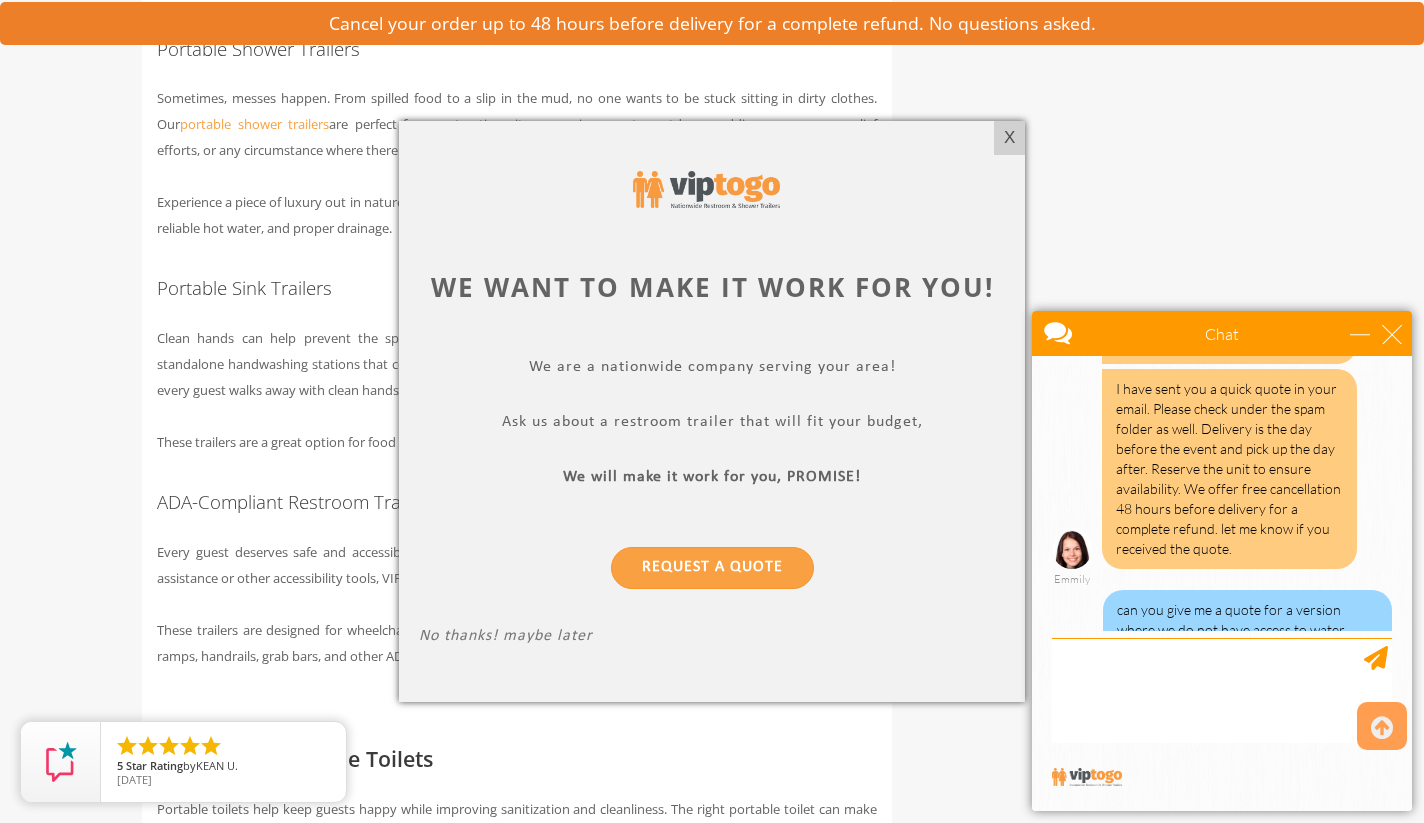 scroll, scrollTop: 1230, scrollLeft: 0, axis: vertical 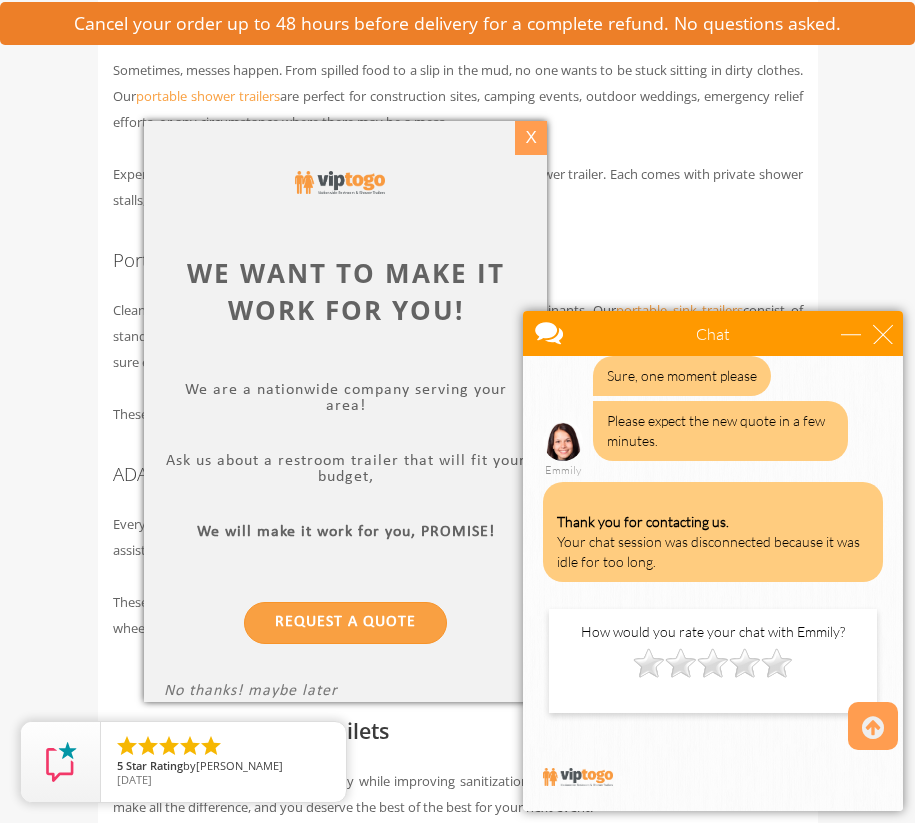 click on "X" at bounding box center (530, 138) 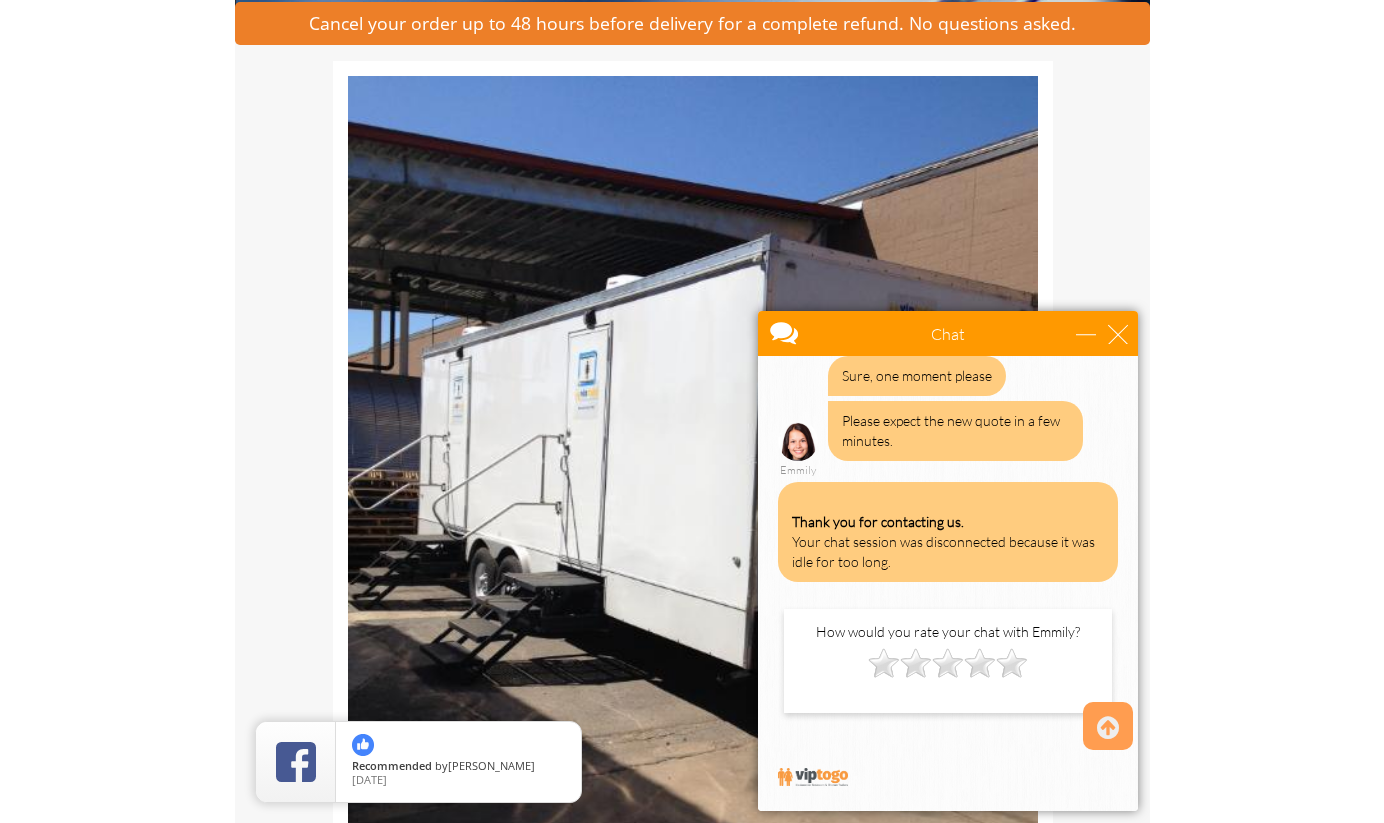 scroll, scrollTop: 0, scrollLeft: 0, axis: both 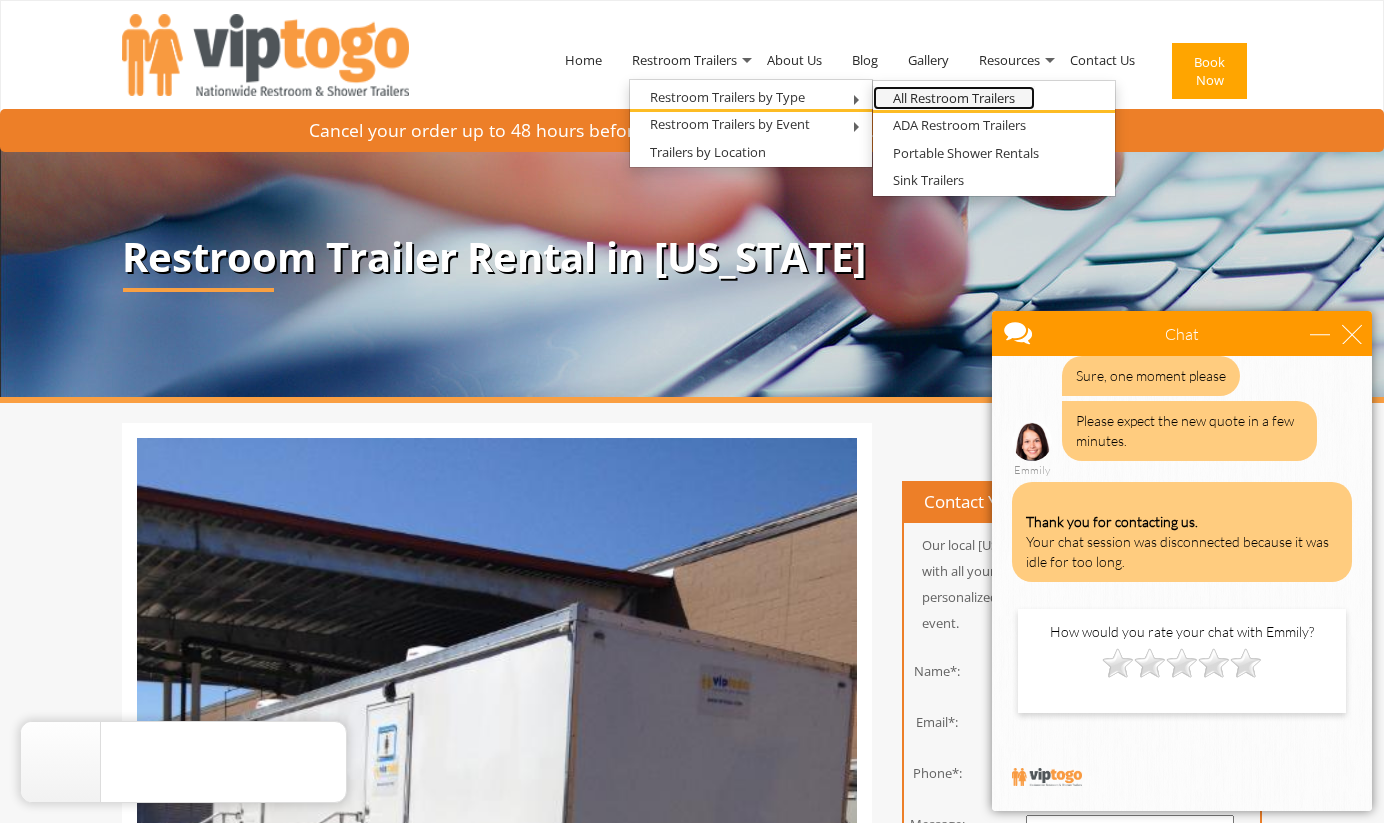 click on "All Restroom Trailers" at bounding box center (954, 98) 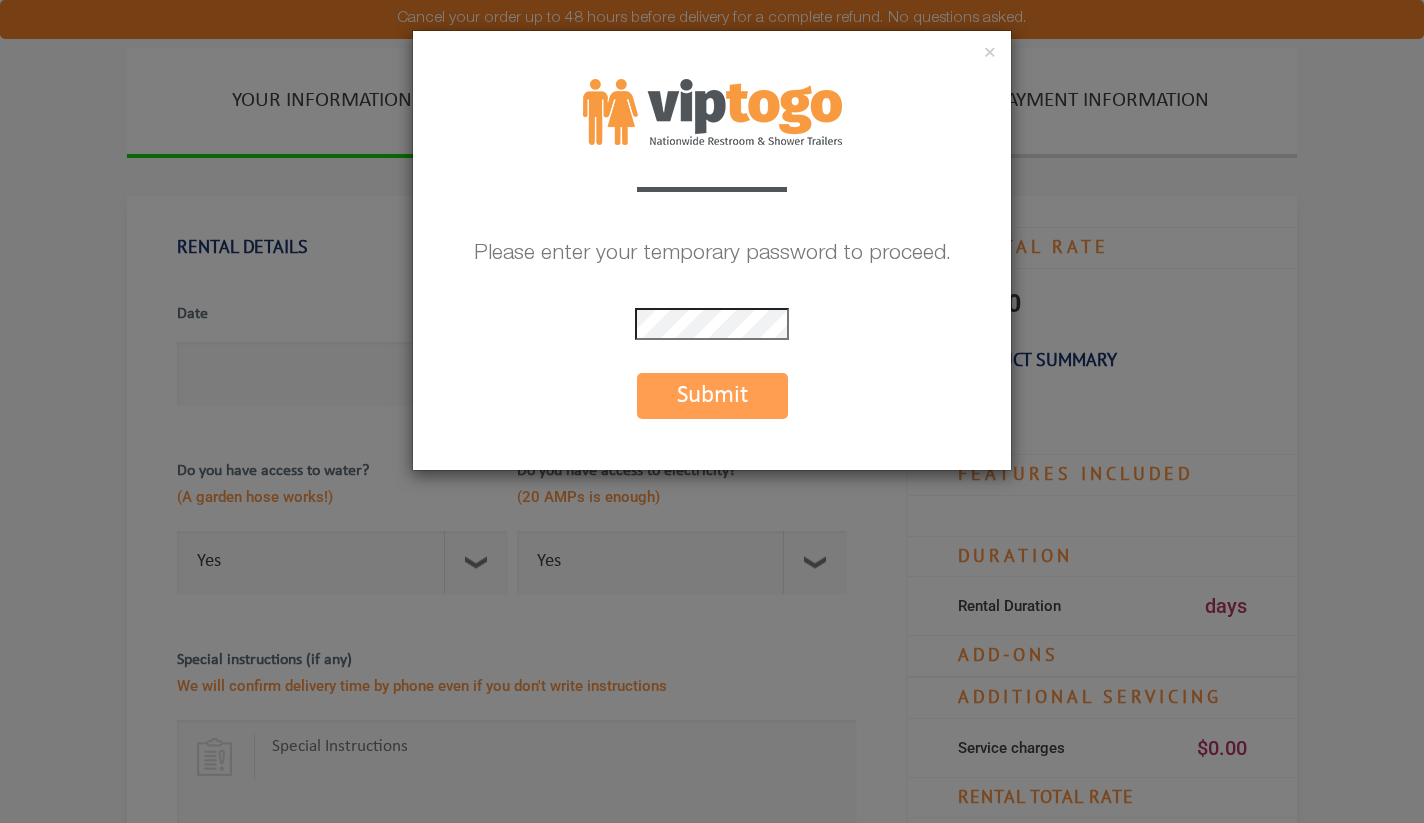 scroll, scrollTop: 0, scrollLeft: 0, axis: both 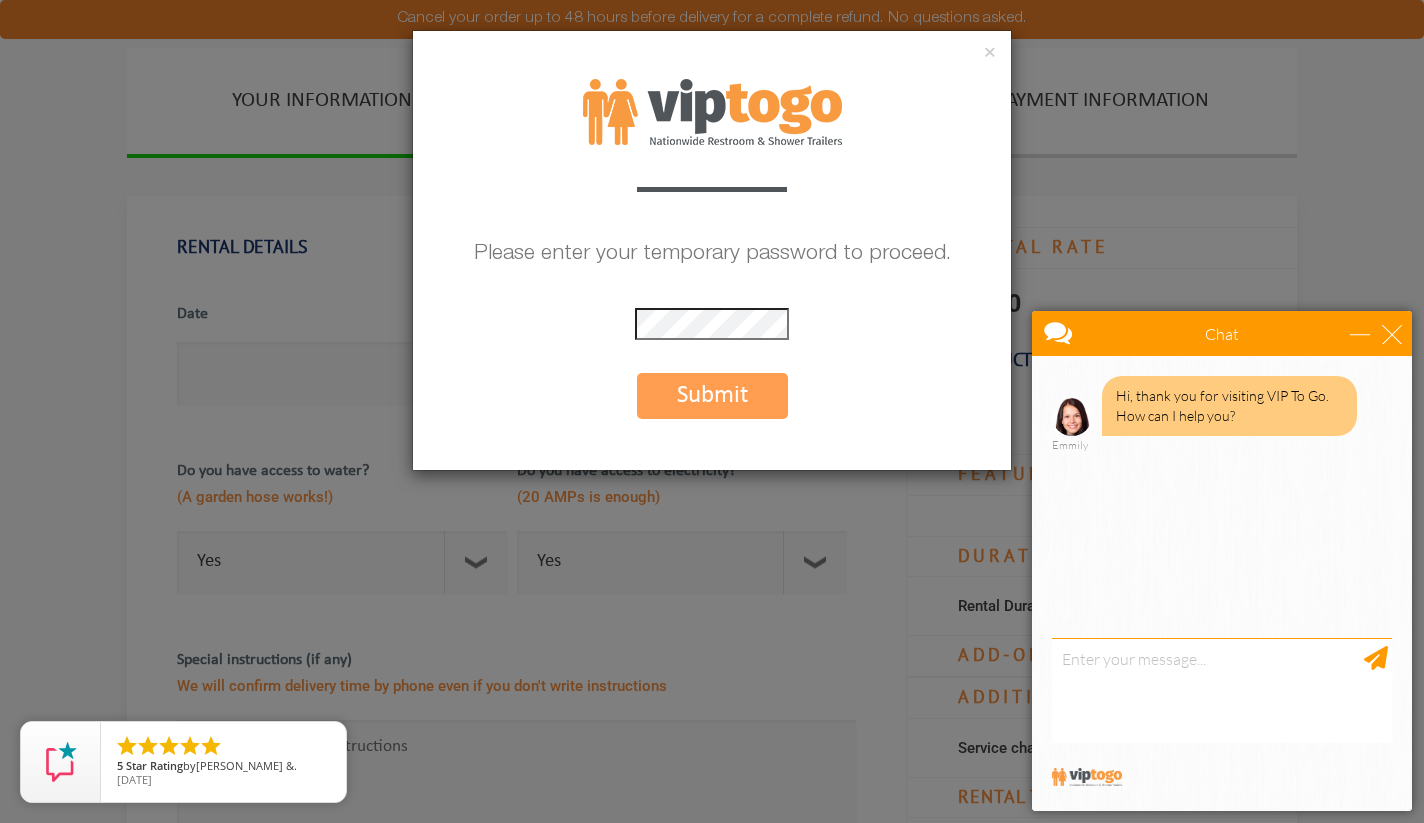 click on "Submit" at bounding box center (712, 396) 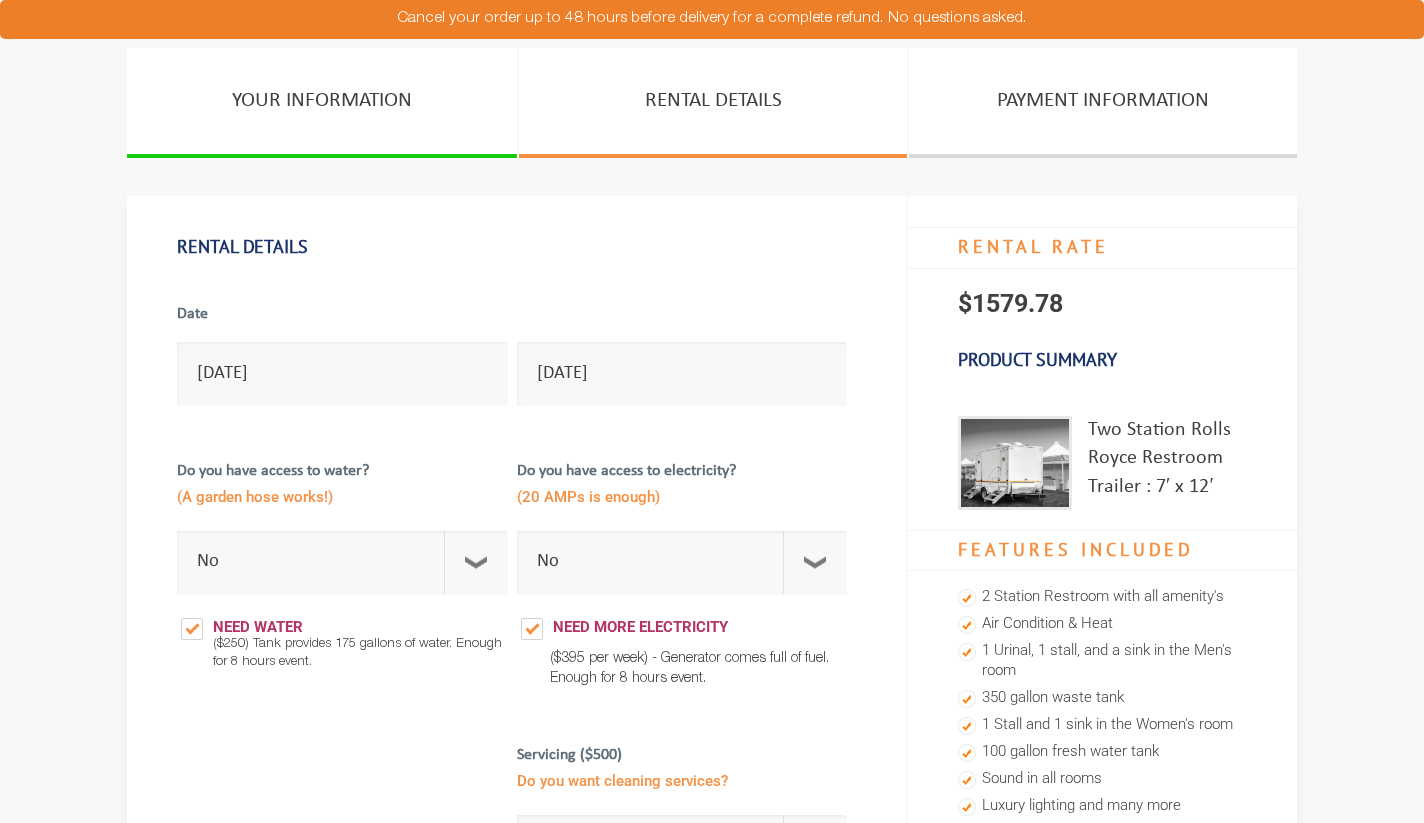 select on "No" 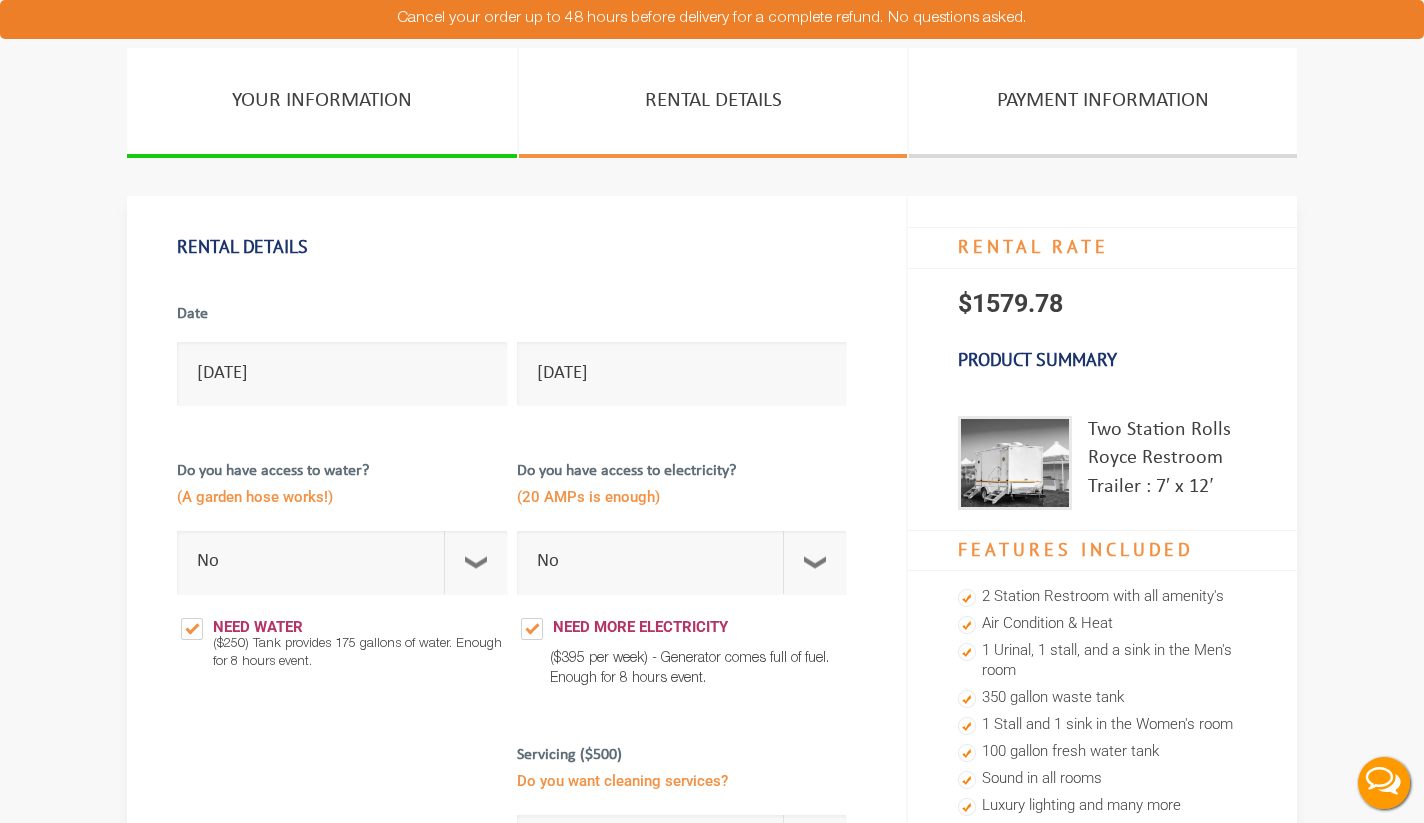 scroll, scrollTop: 0, scrollLeft: 0, axis: both 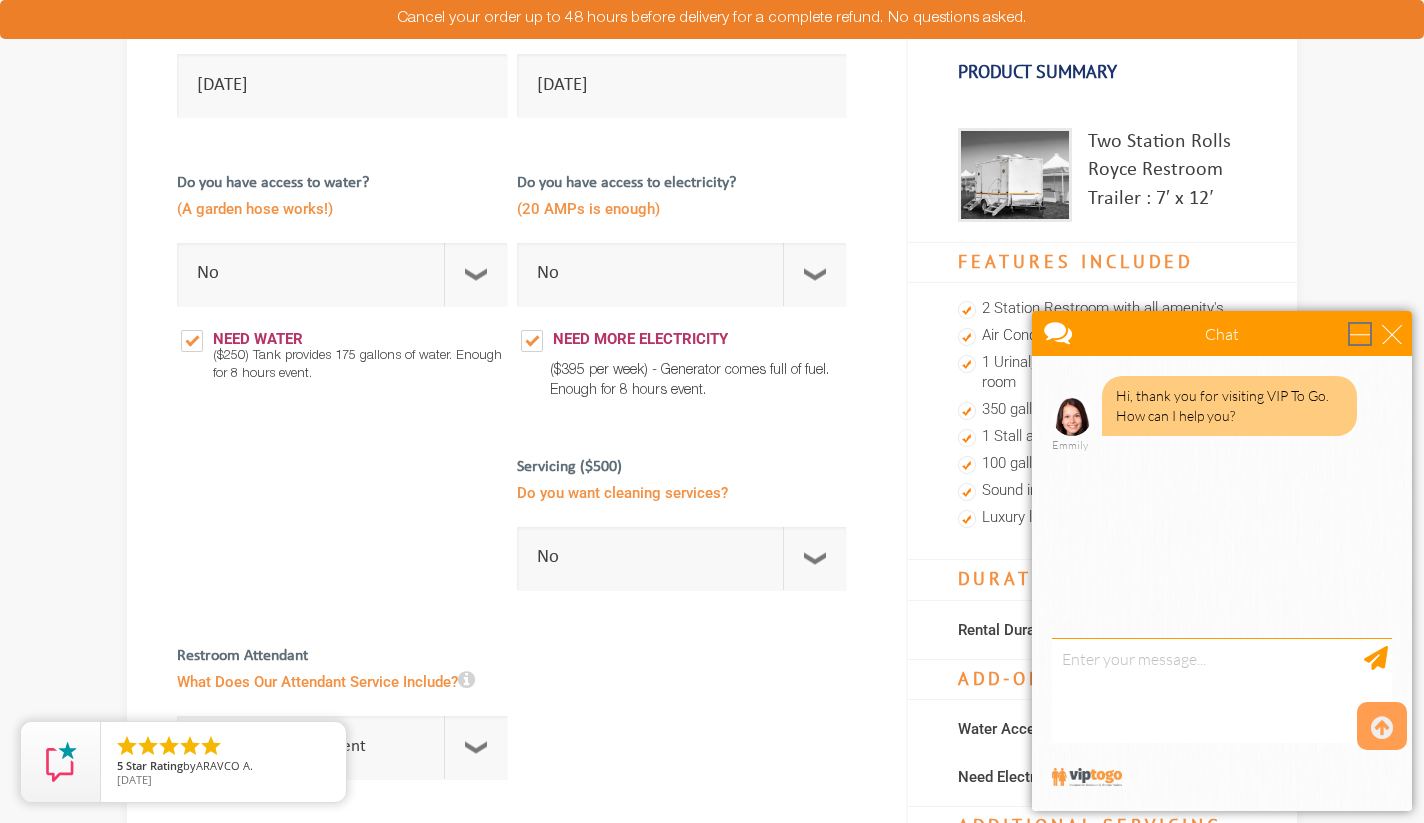 click at bounding box center (1360, 334) 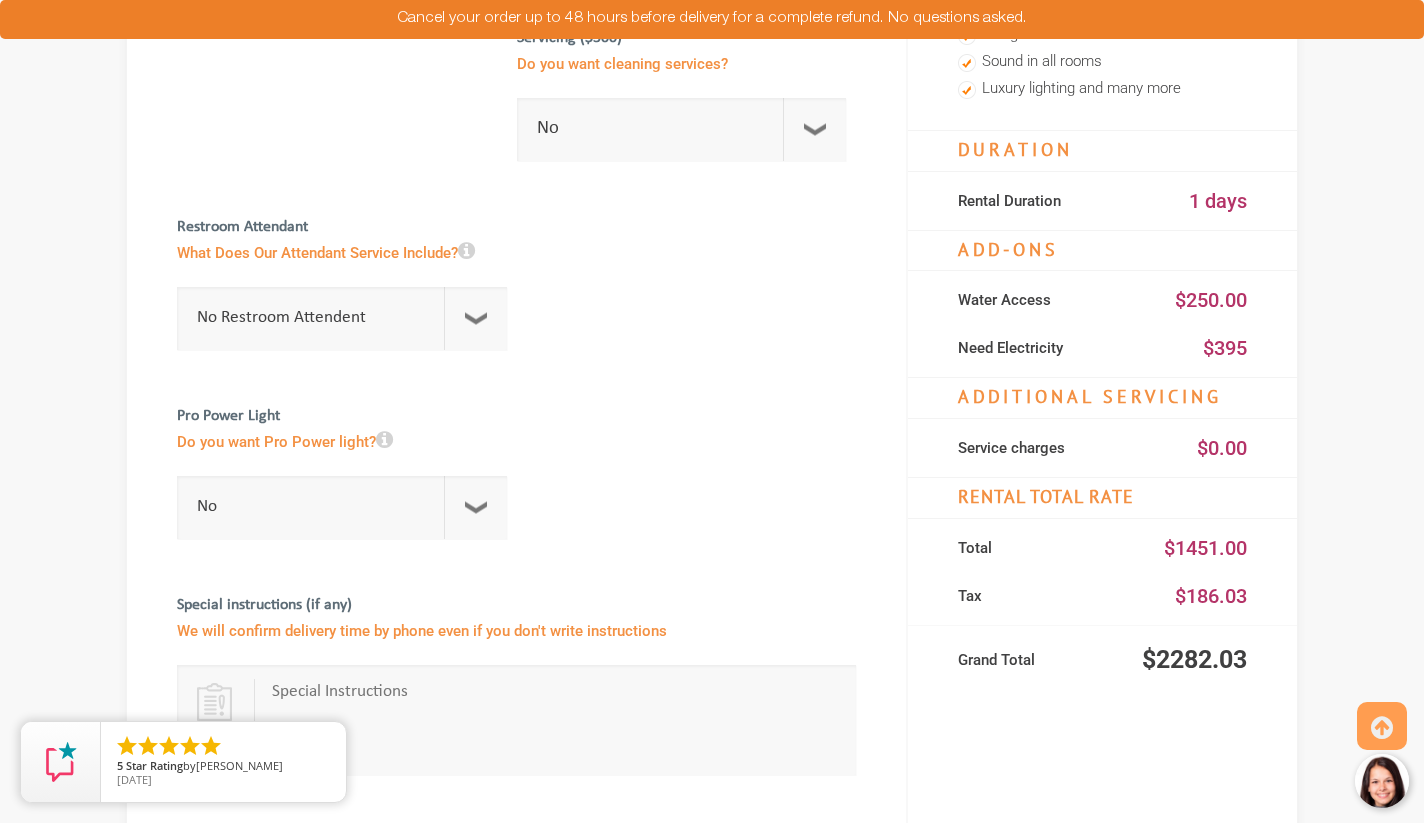 scroll, scrollTop: 0, scrollLeft: 0, axis: both 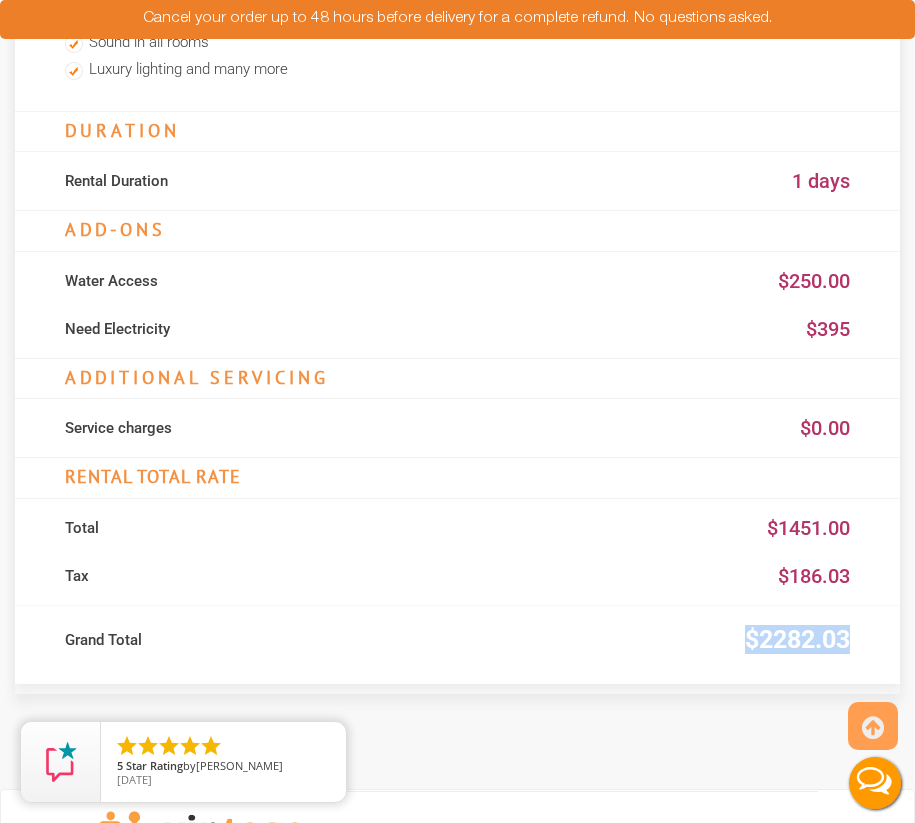 drag, startPoint x: 740, startPoint y: 640, endPoint x: 868, endPoint y: 643, distance: 128.03516 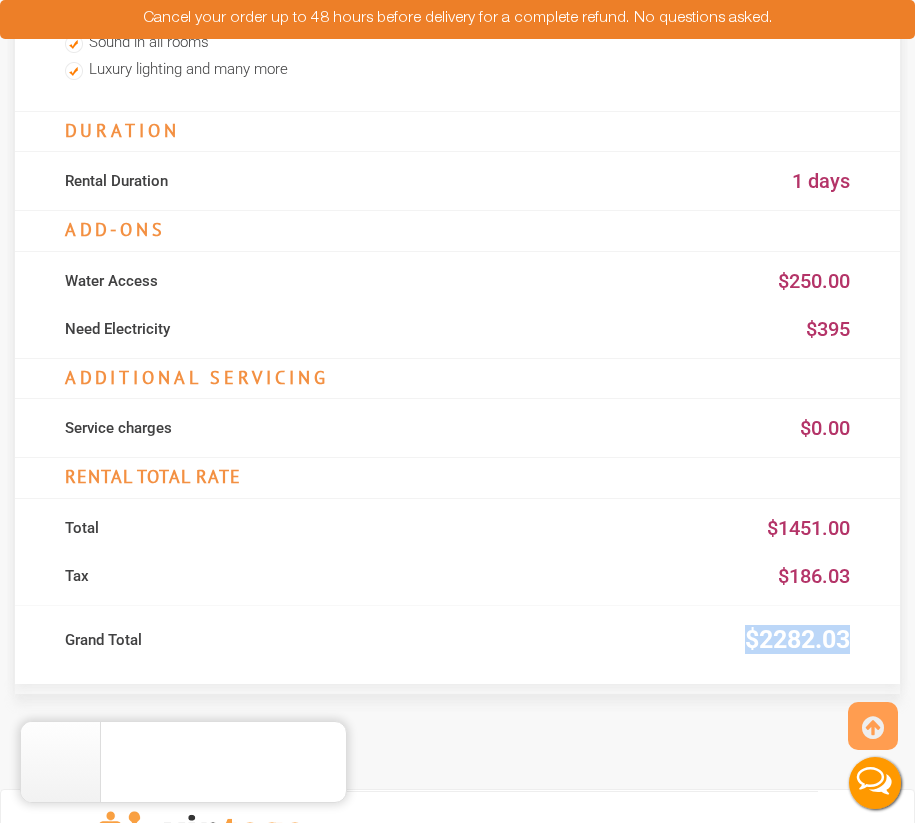copy on "$2282.03" 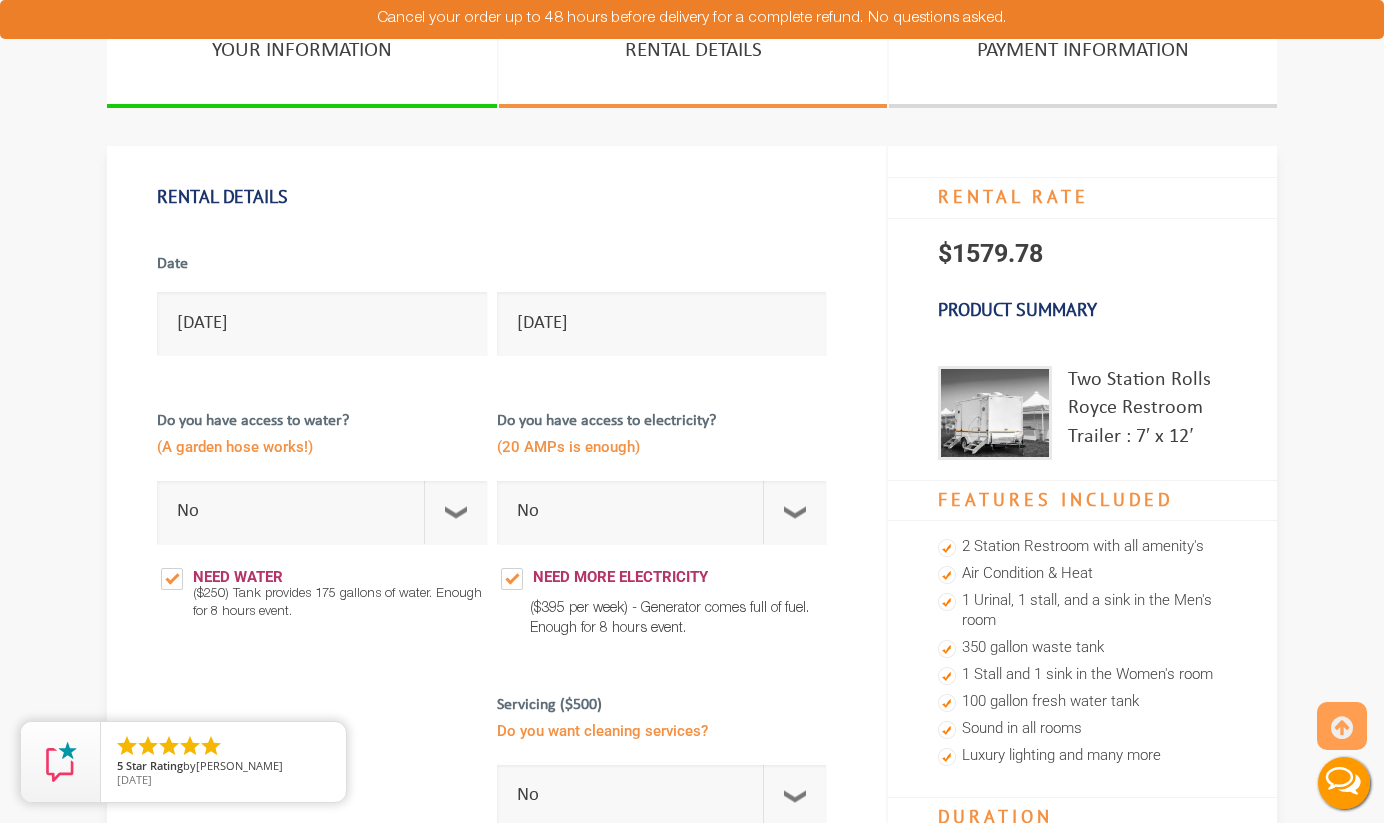 scroll, scrollTop: 0, scrollLeft: 0, axis: both 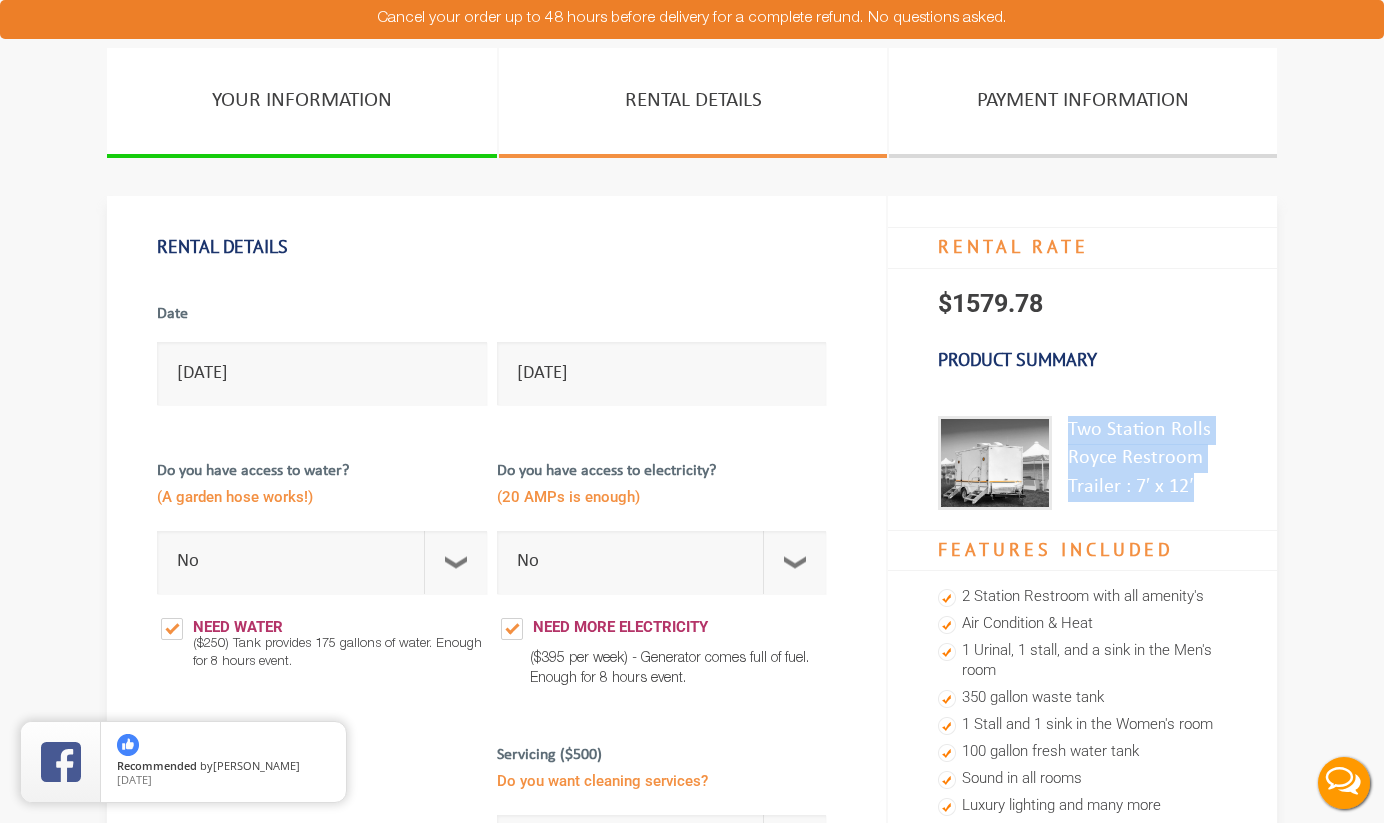 drag, startPoint x: 1068, startPoint y: 431, endPoint x: 1217, endPoint y: 488, distance: 159.53056 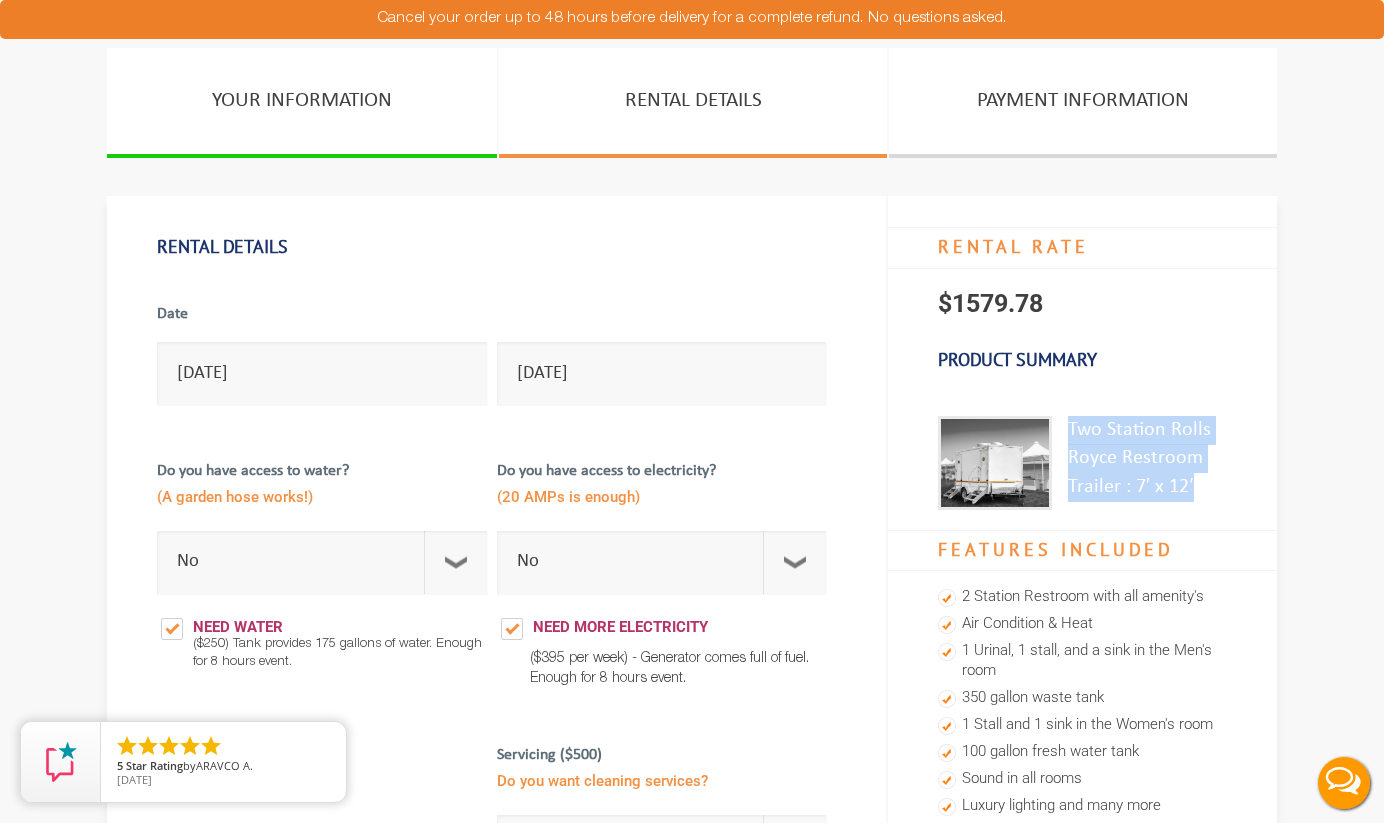 drag, startPoint x: 1196, startPoint y: 486, endPoint x: 1046, endPoint y: 442, distance: 156.32019 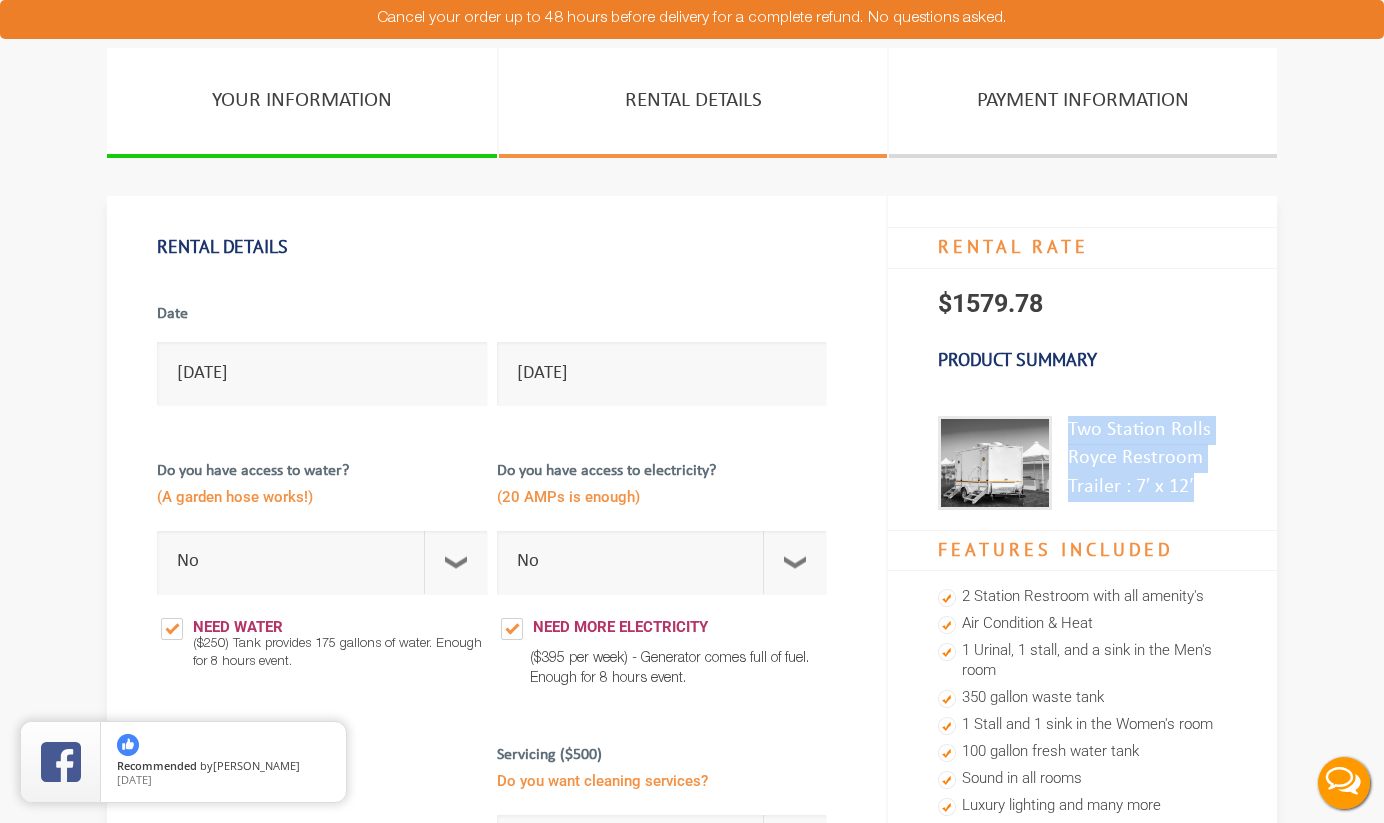 copy on "Two Station Rolls Royce Restroom Trailer :  7′ x 12′" 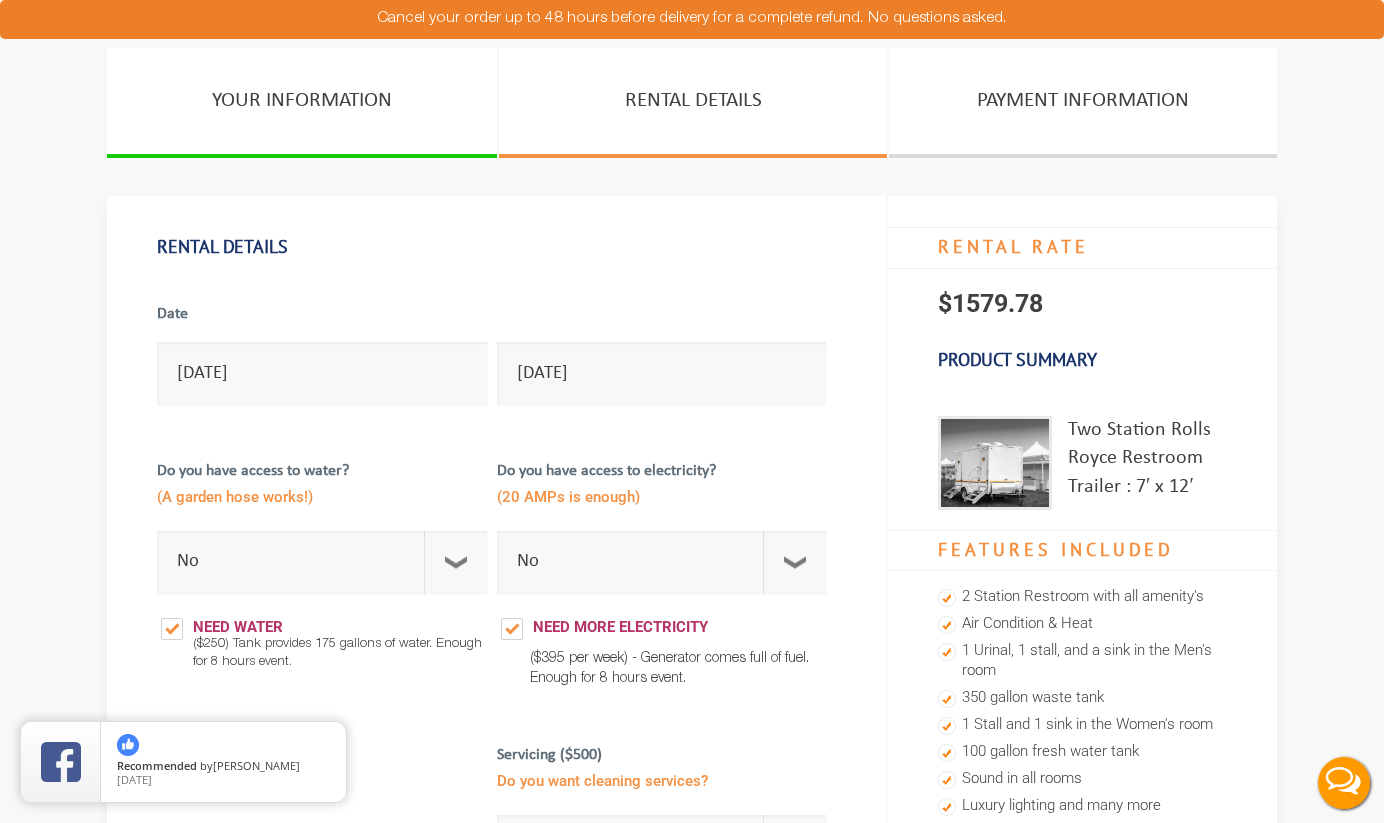 drag, startPoint x: 1141, startPoint y: 487, endPoint x: 479, endPoint y: 1, distance: 821.243 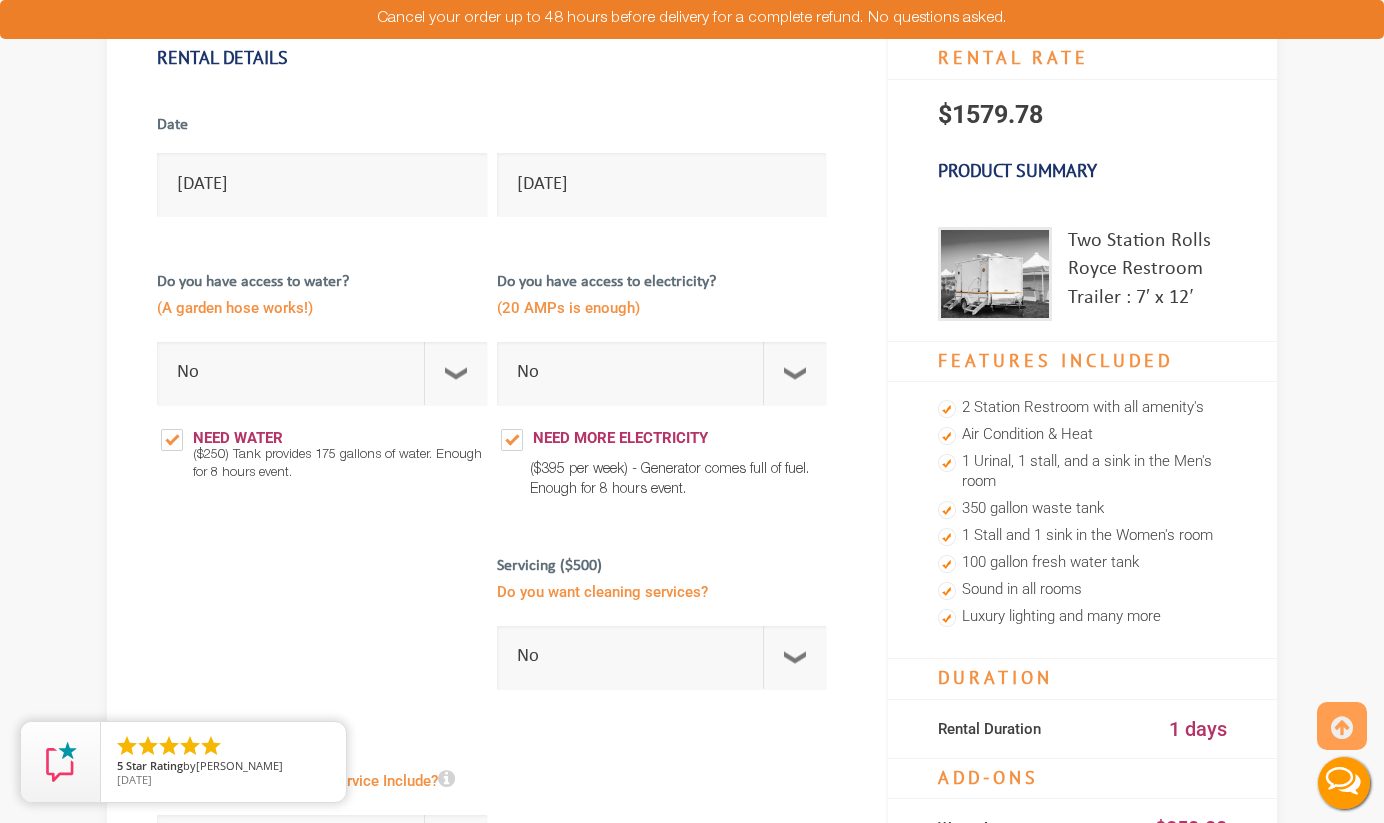 scroll, scrollTop: 188, scrollLeft: 0, axis: vertical 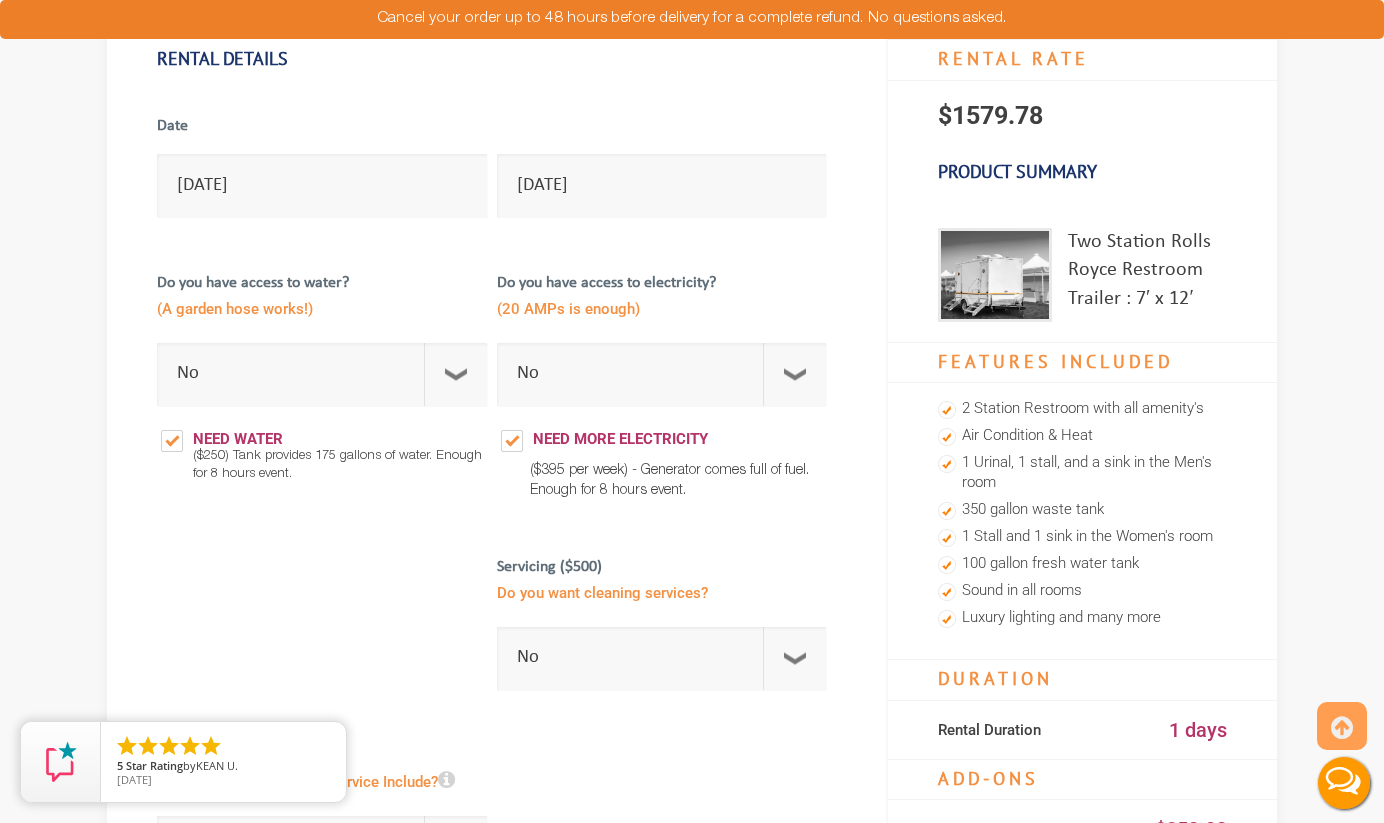click on "Live Chat" at bounding box center (1344, 783) 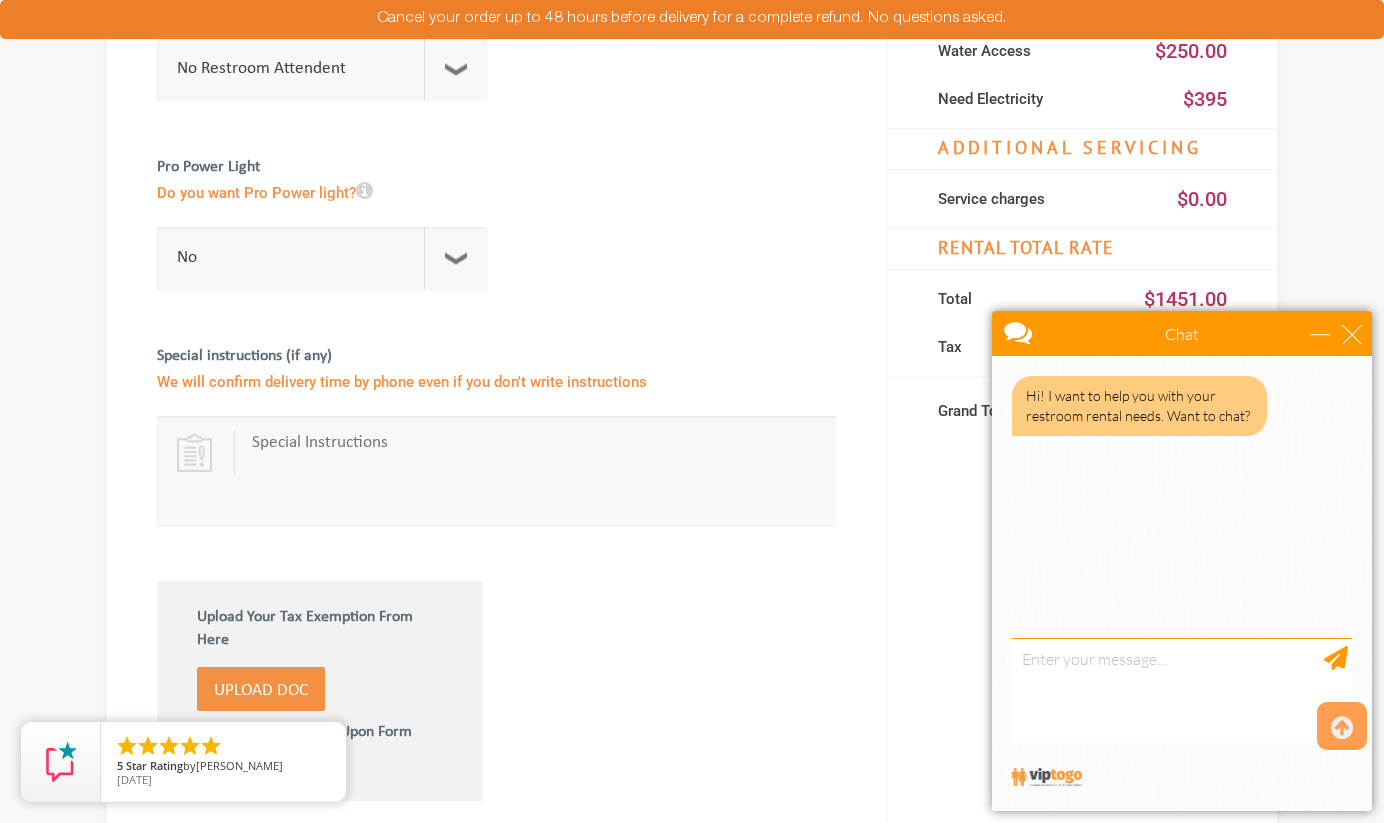 scroll, scrollTop: 1001, scrollLeft: 0, axis: vertical 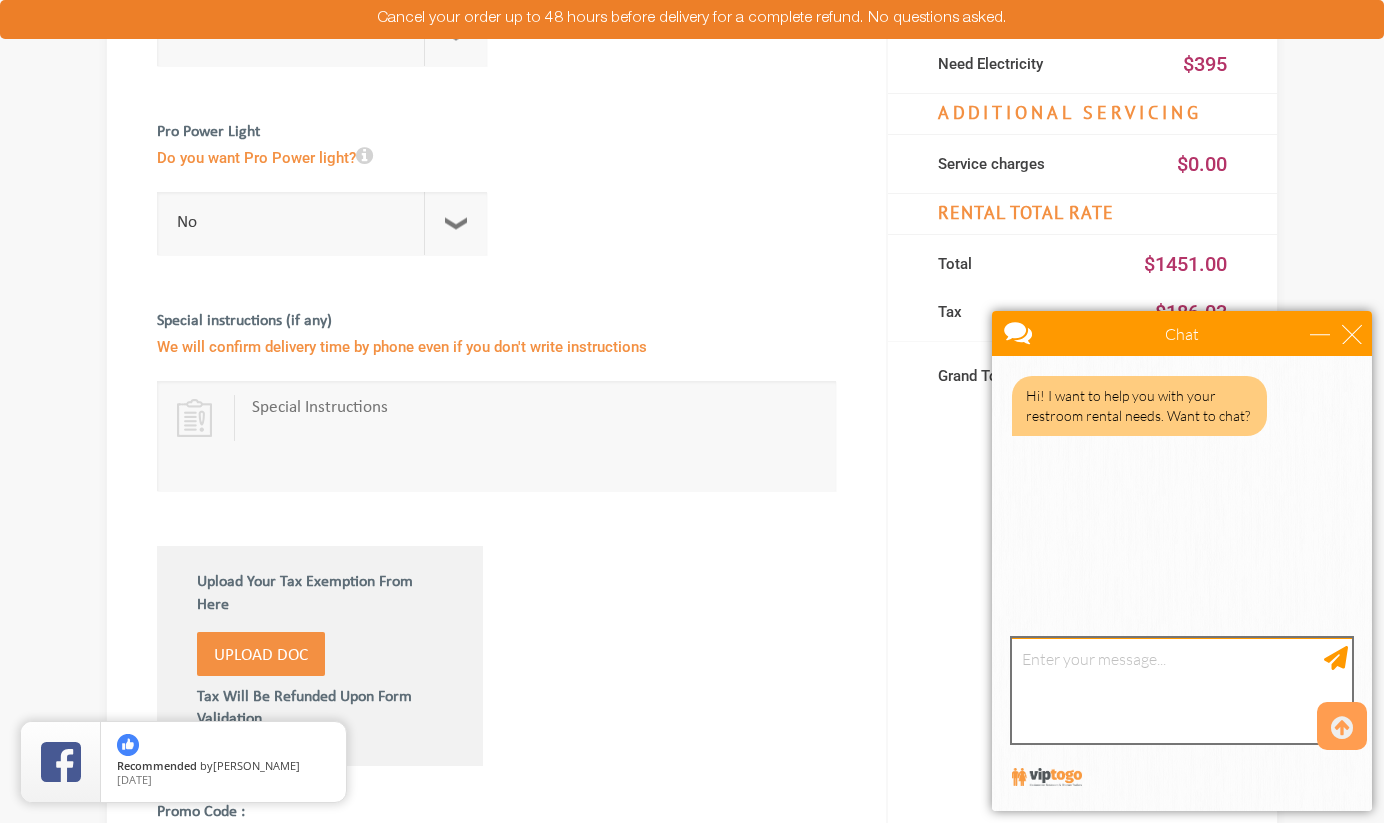 click at bounding box center (1182, 690) 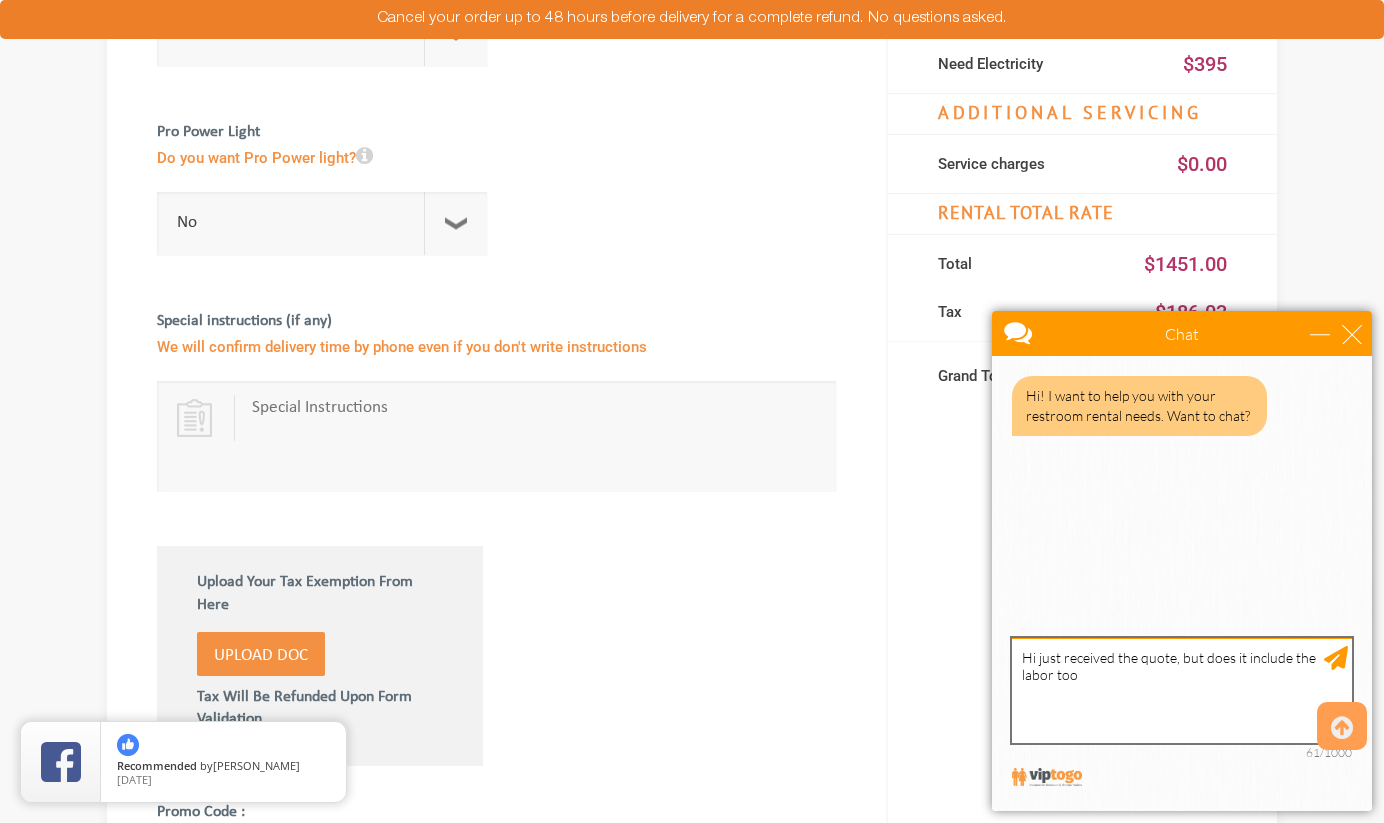type on "Hi just received the quote, but does it include the labor too?" 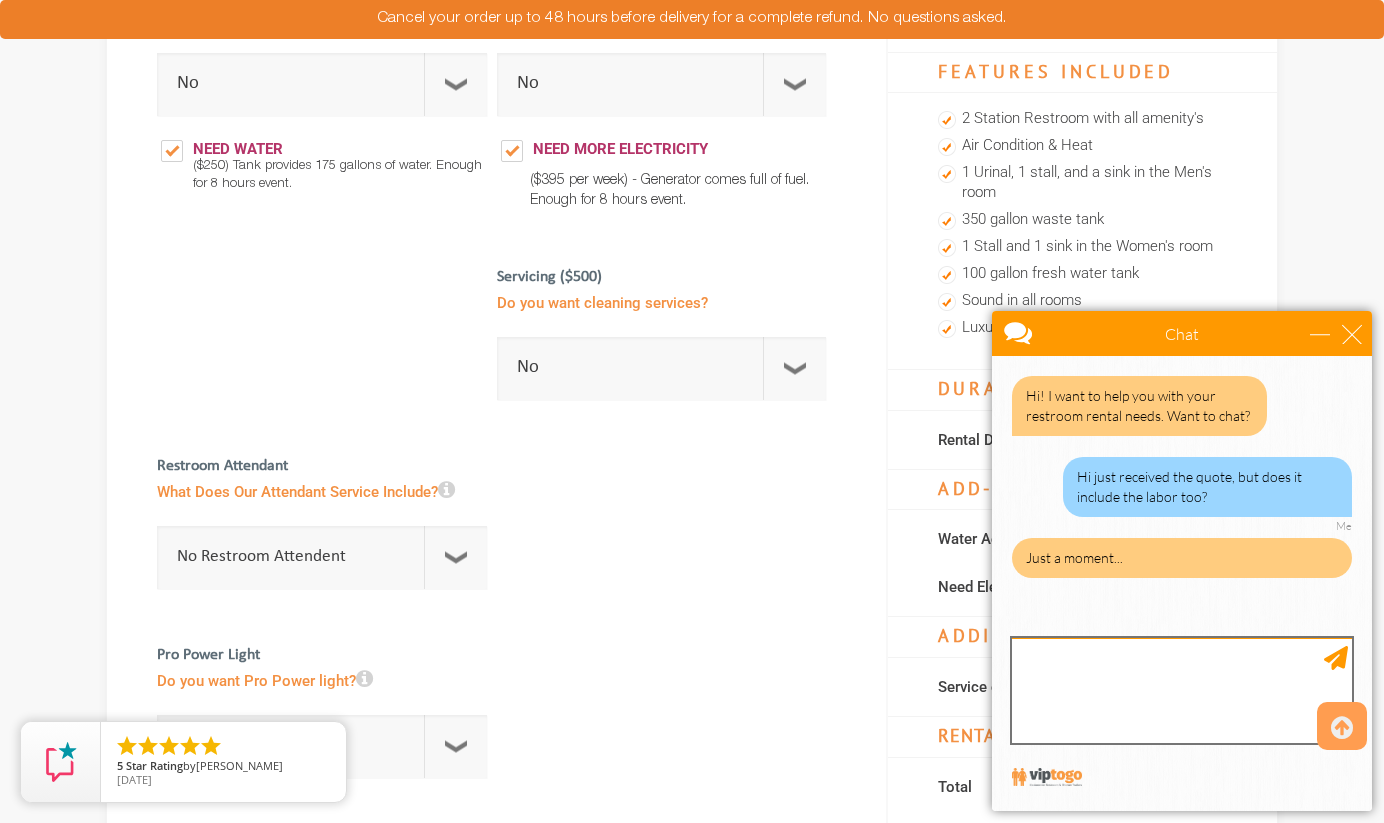 scroll, scrollTop: 492, scrollLeft: 0, axis: vertical 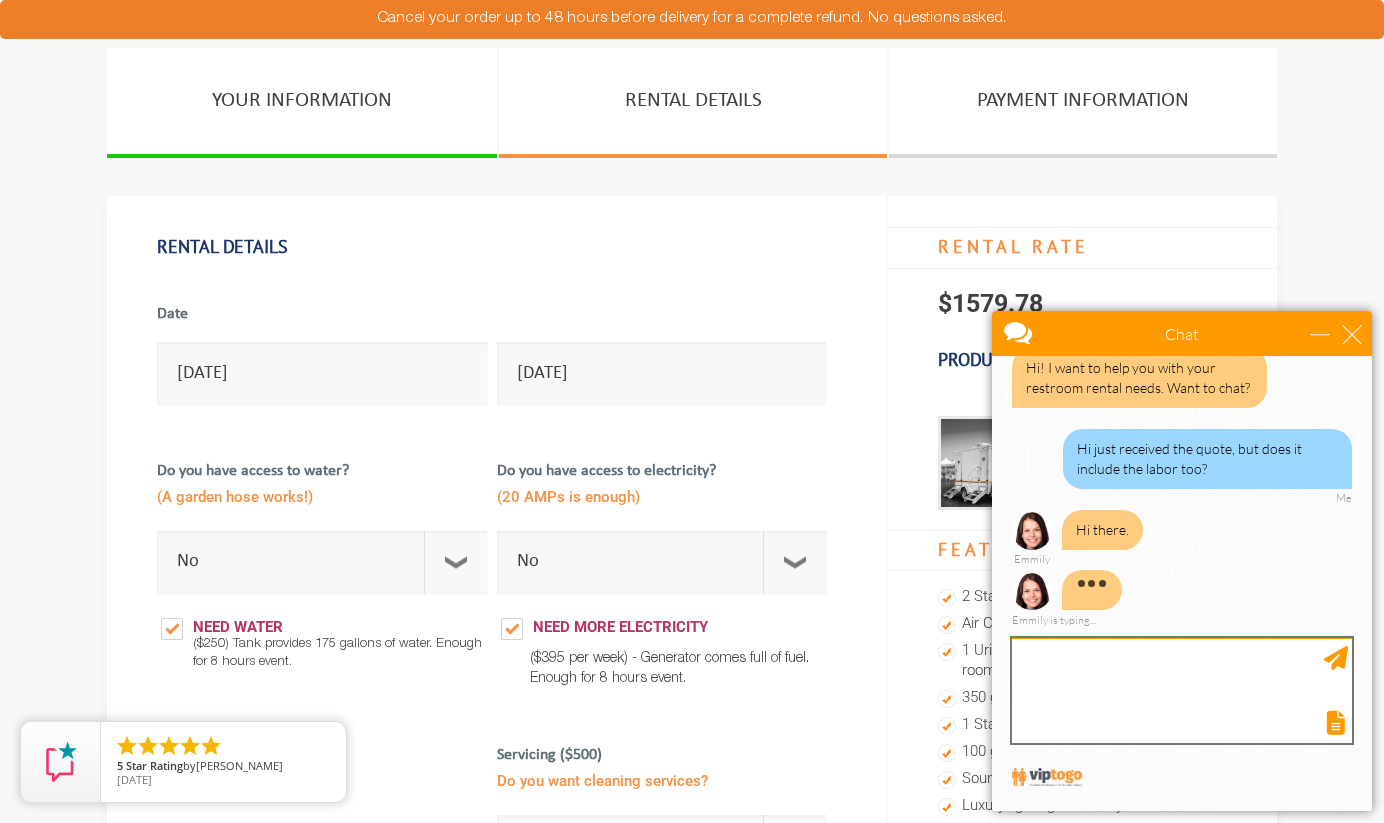 paste on "VIP32330" 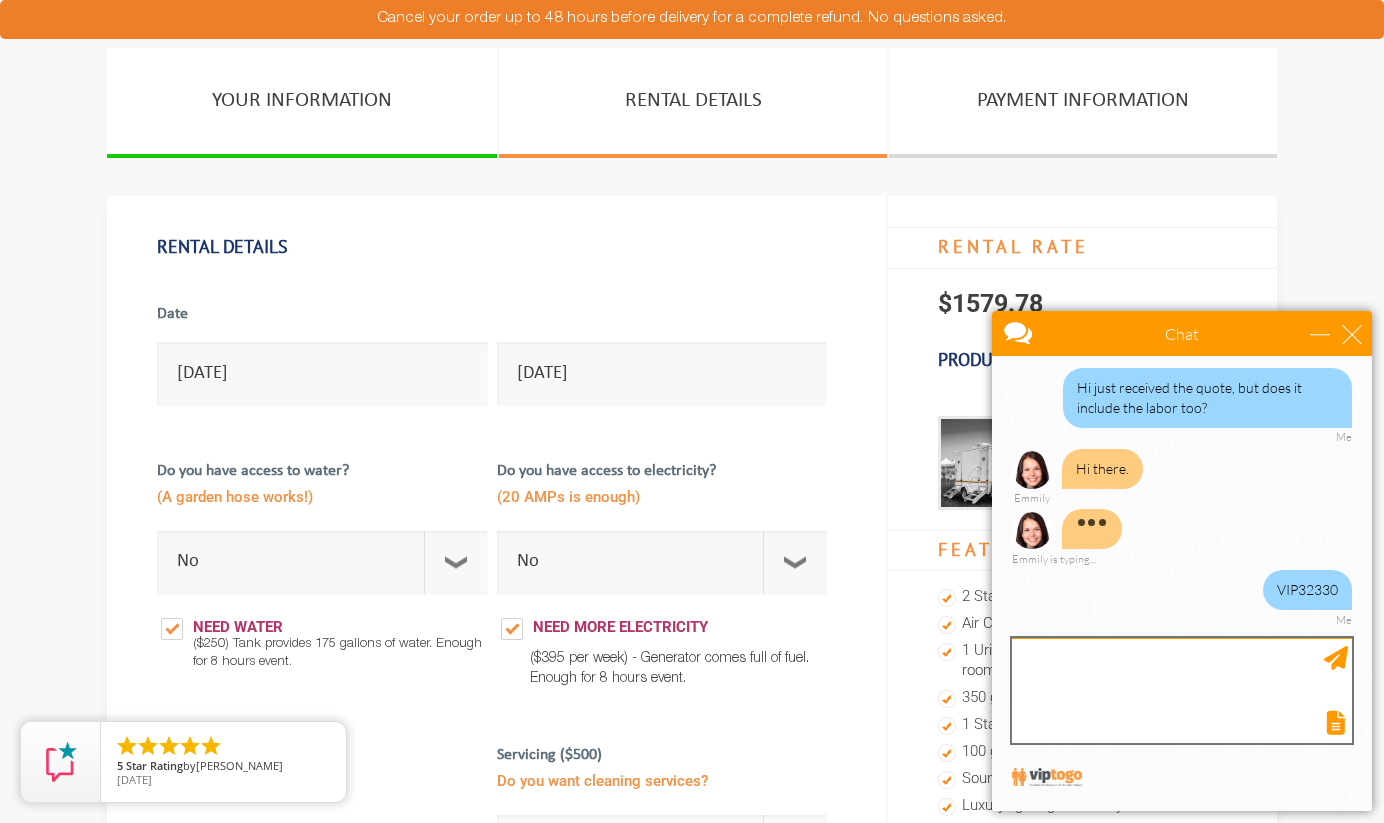 scroll, scrollTop: 109, scrollLeft: 0, axis: vertical 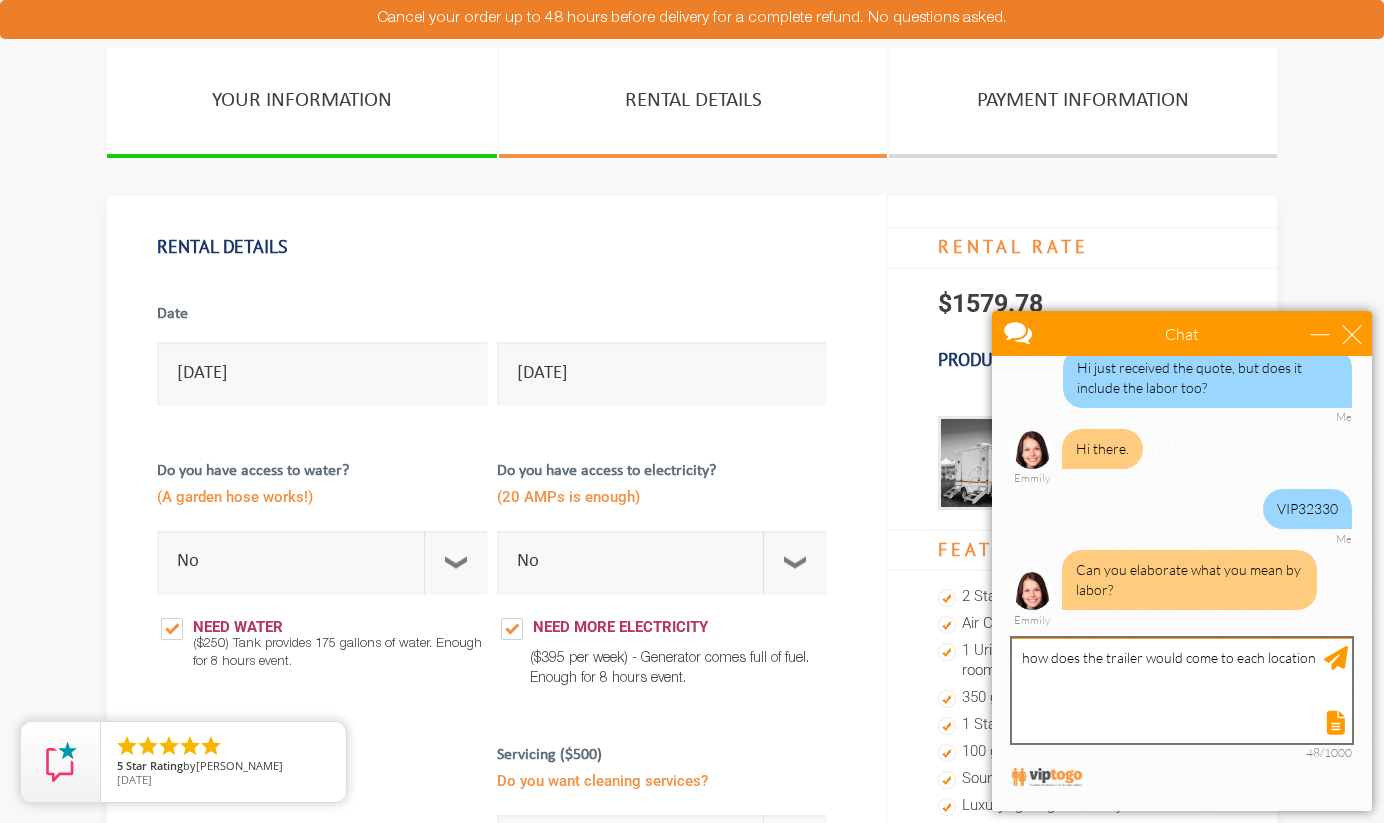 type on "how does the trailer would come to each location?" 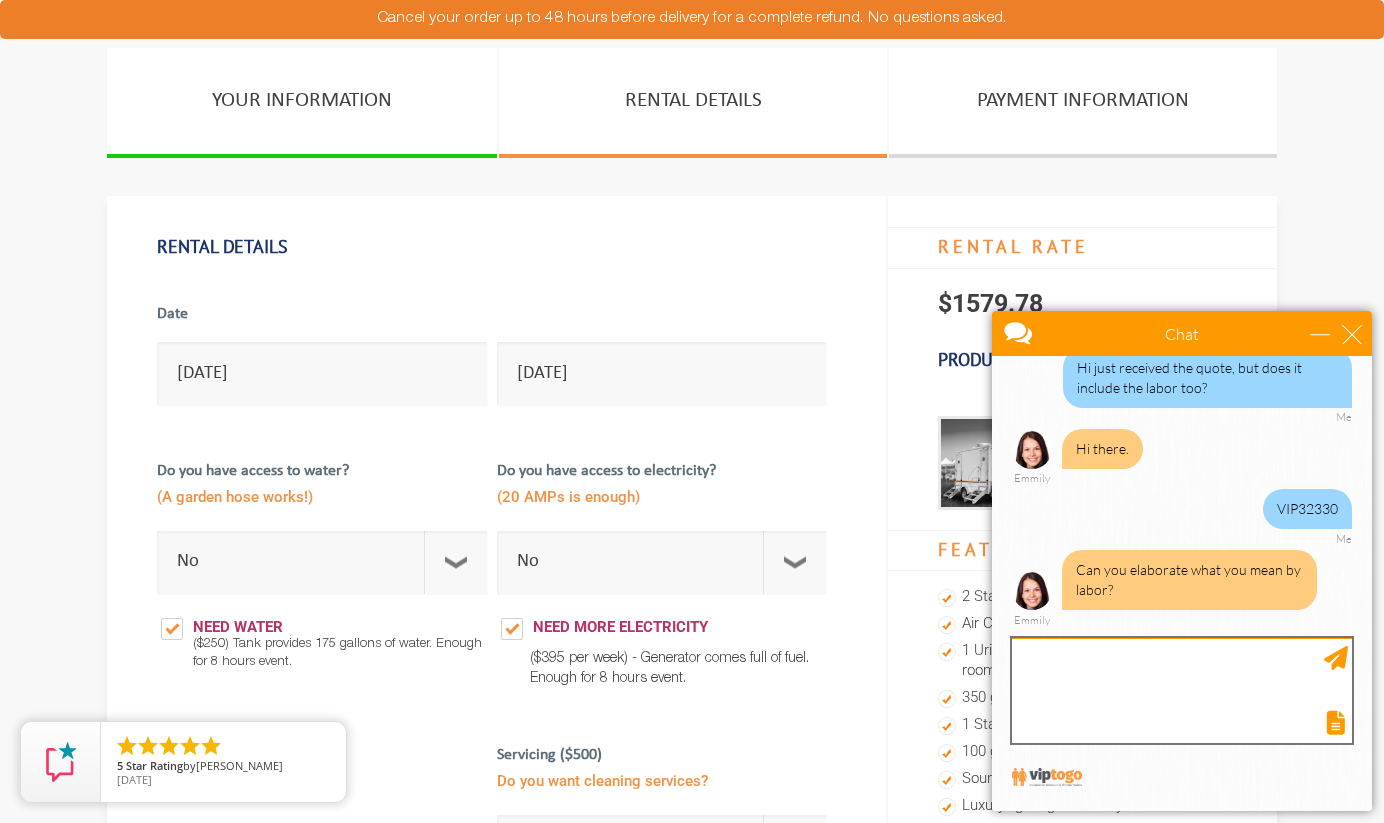 scroll, scrollTop: 190, scrollLeft: 0, axis: vertical 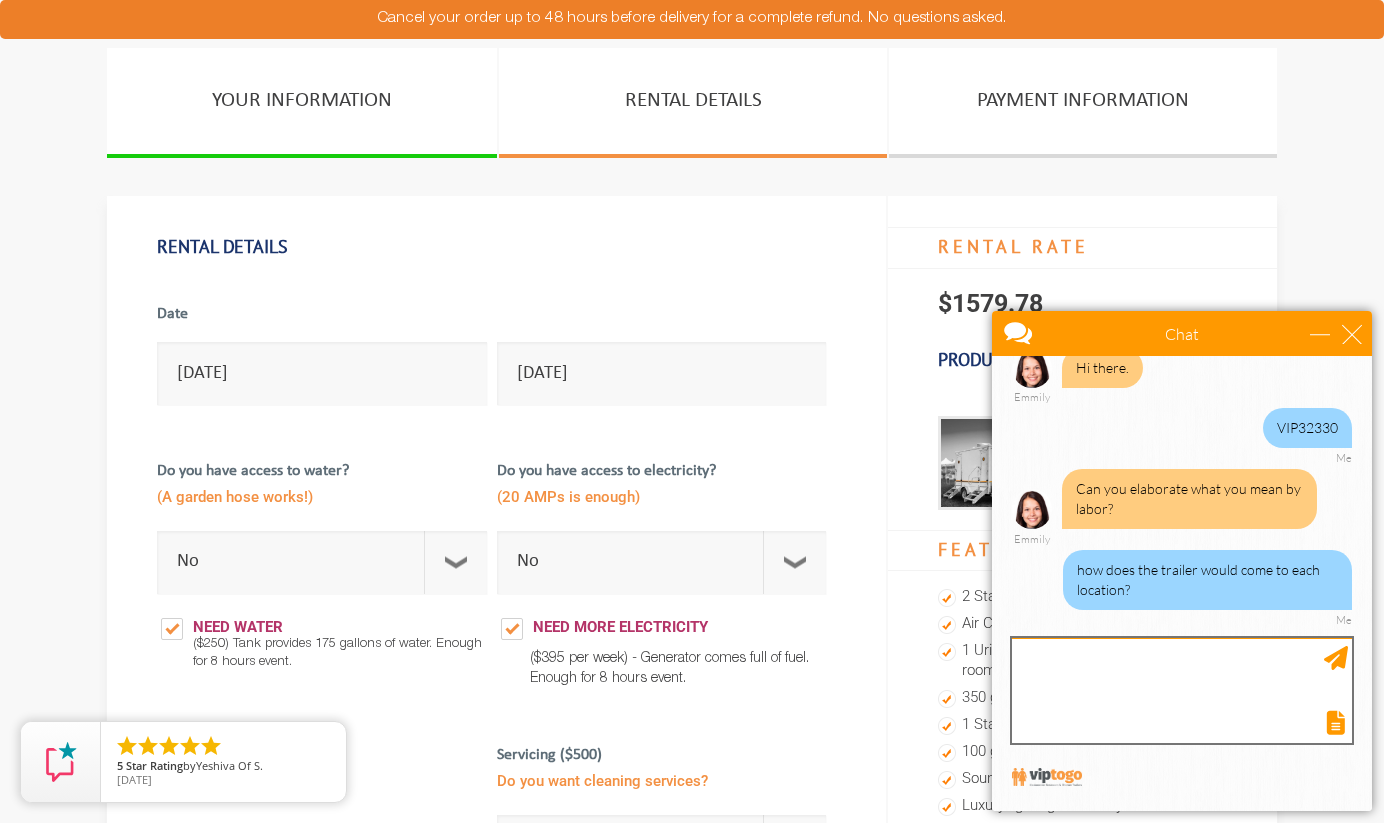 type on "I" 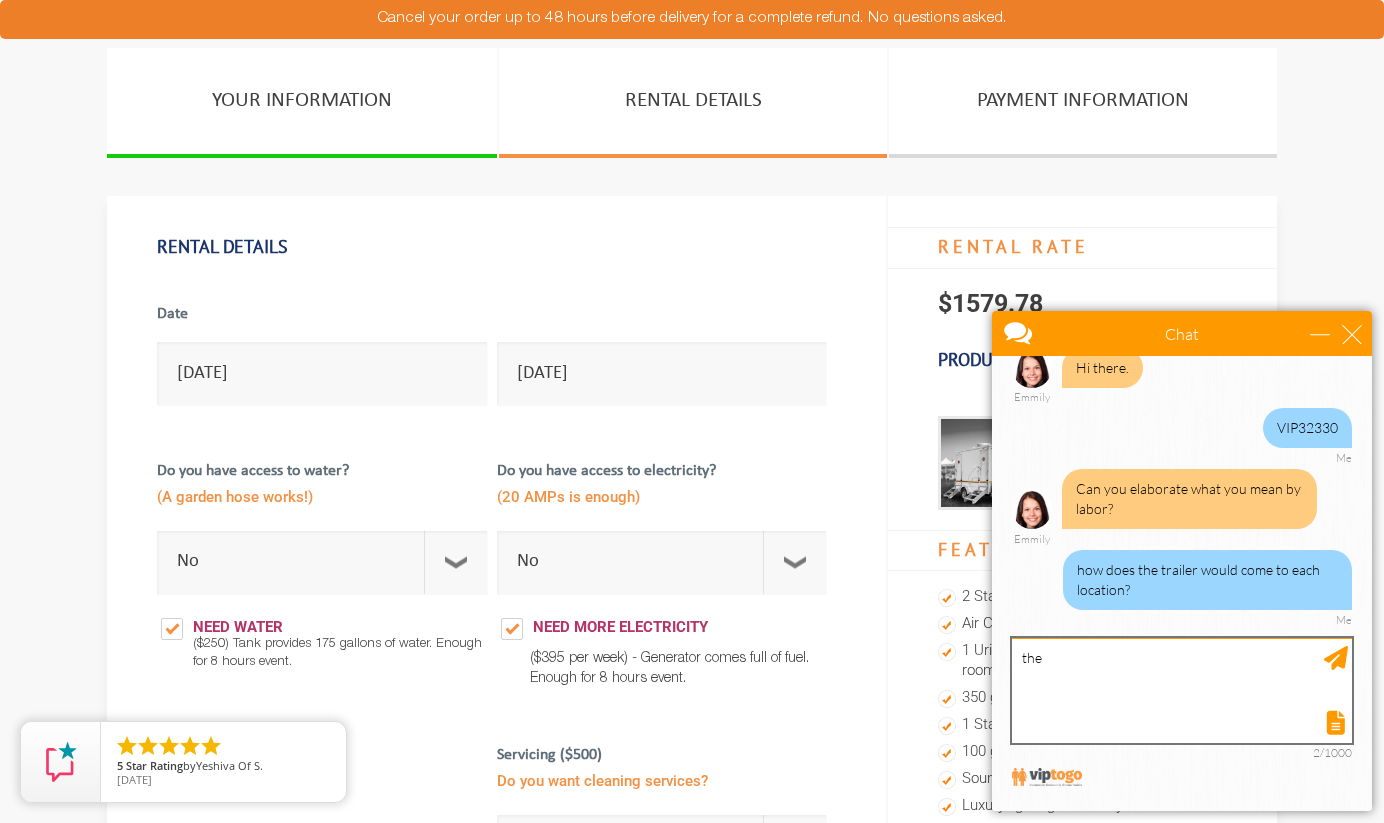 scroll, scrollTop: 250, scrollLeft: 0, axis: vertical 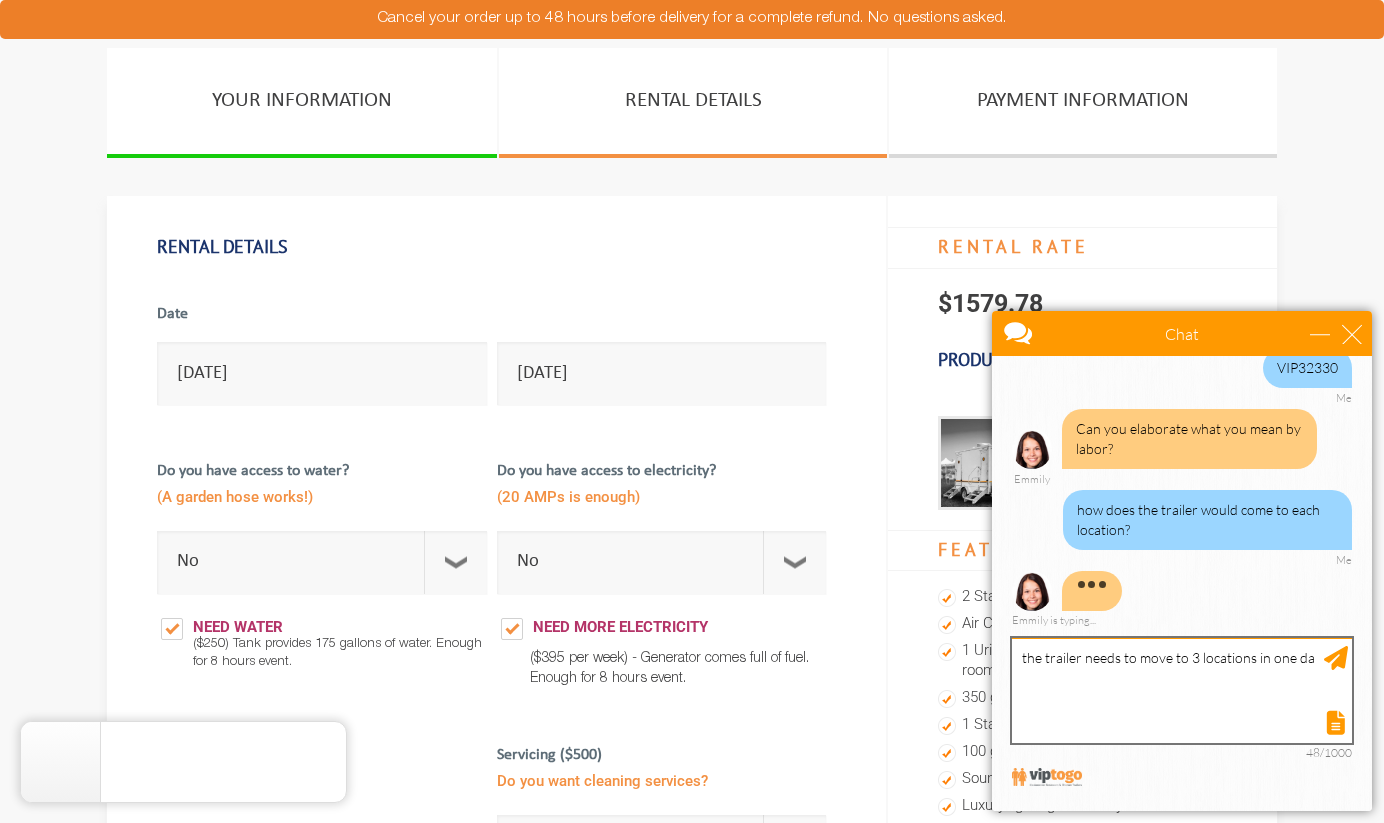 type on "the trailer needs to move to 3 locations in one day" 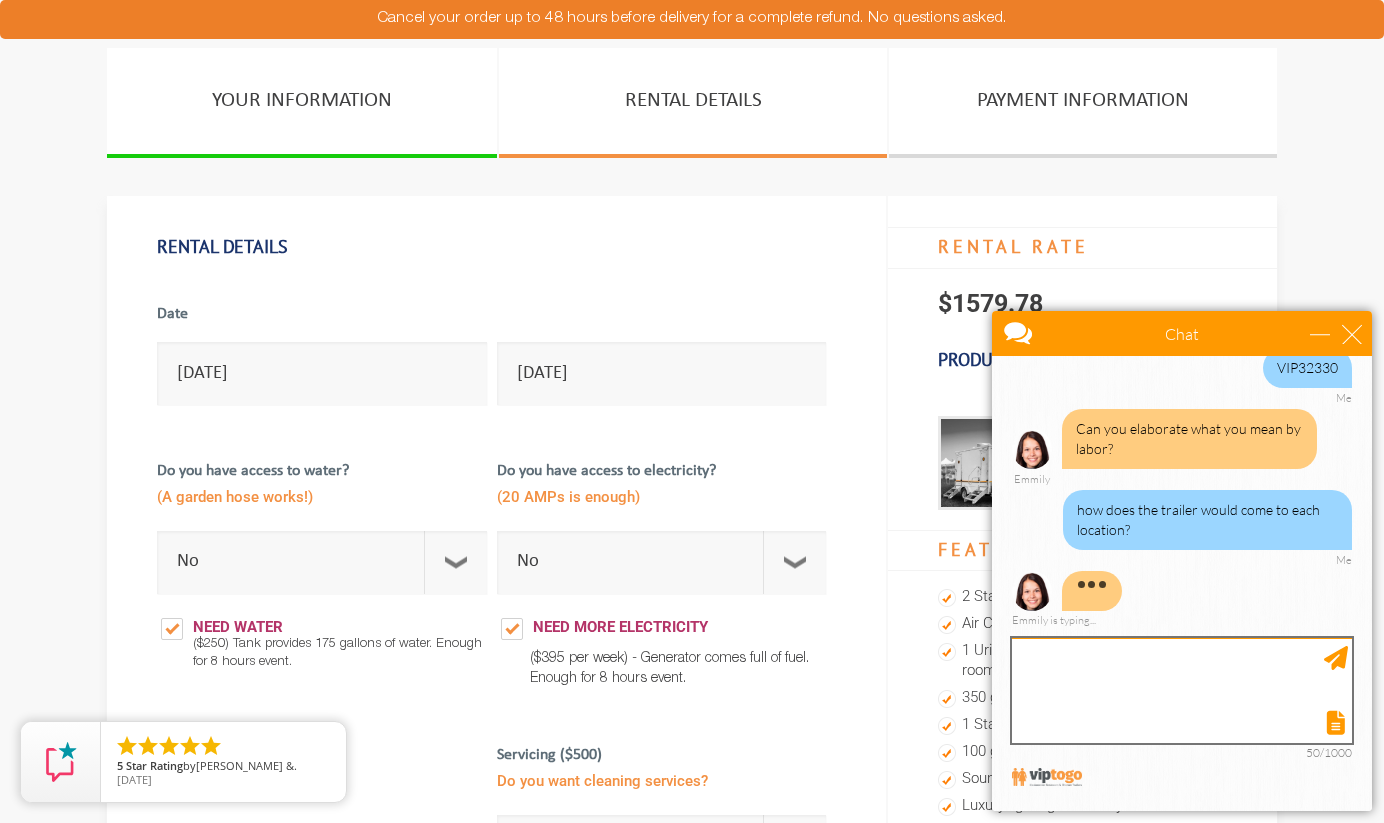 scroll, scrollTop: 315, scrollLeft: 0, axis: vertical 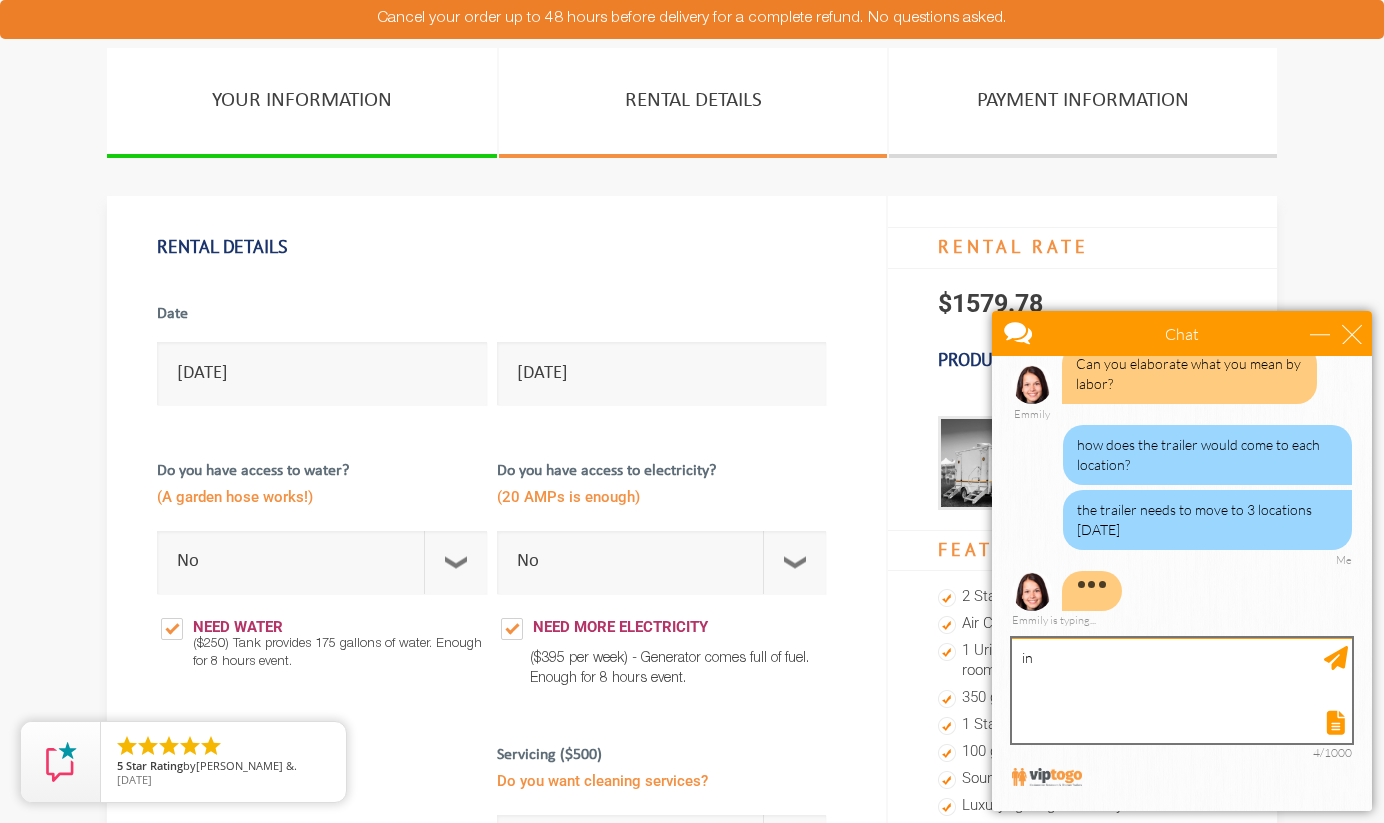 type on "i" 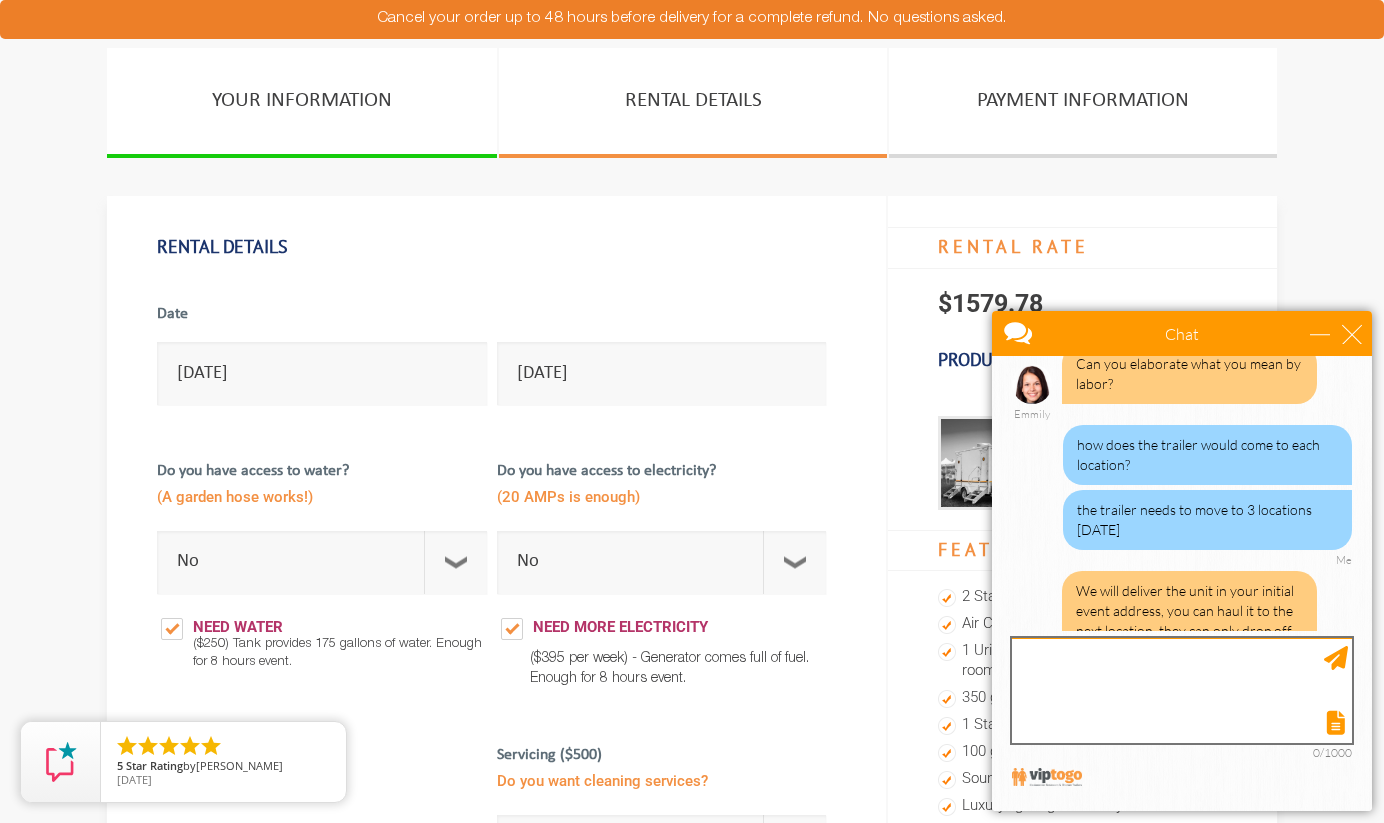 scroll, scrollTop: 375, scrollLeft: 0, axis: vertical 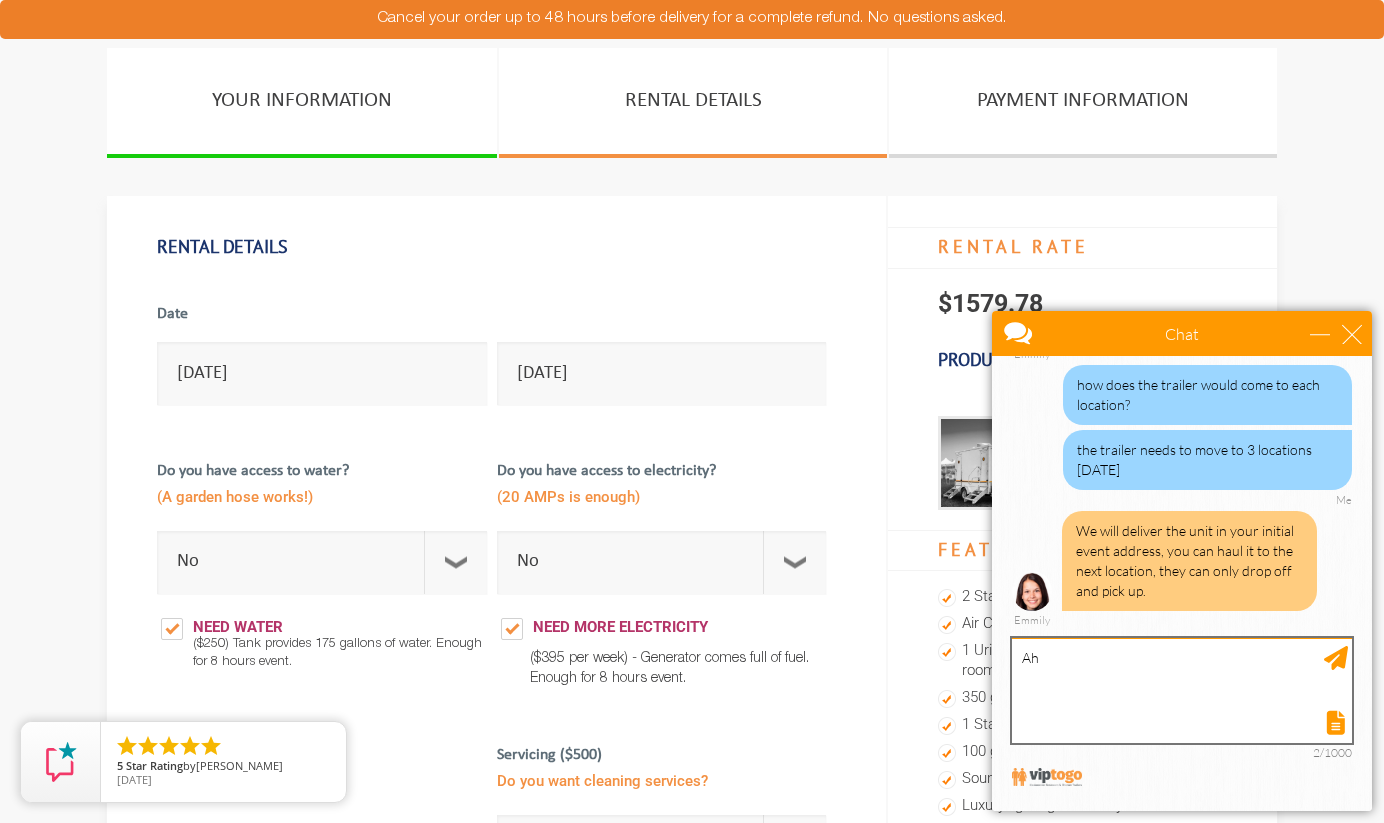 type on "A" 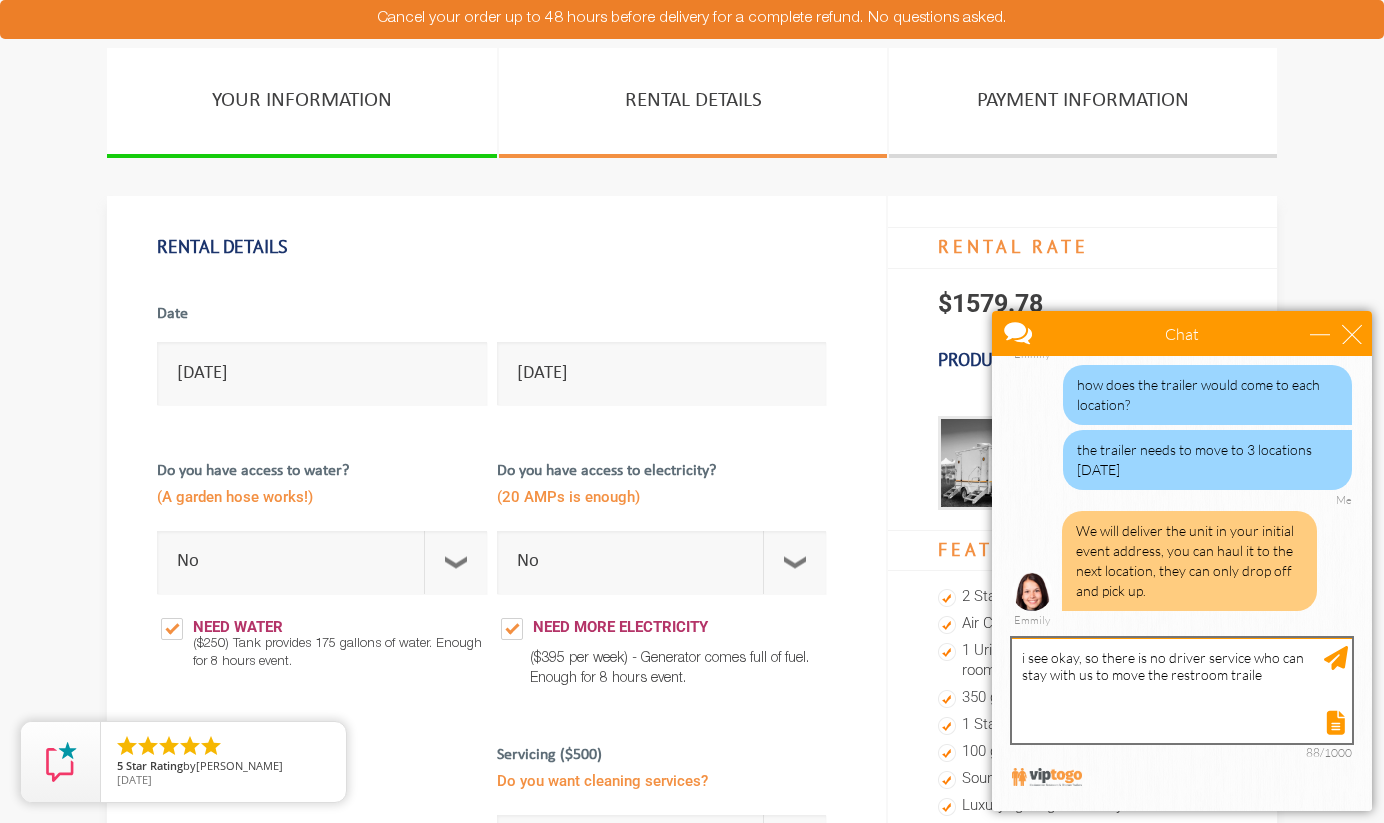 type on "i see okay, so there is no driver service who can stay with us to move the restroom trailer" 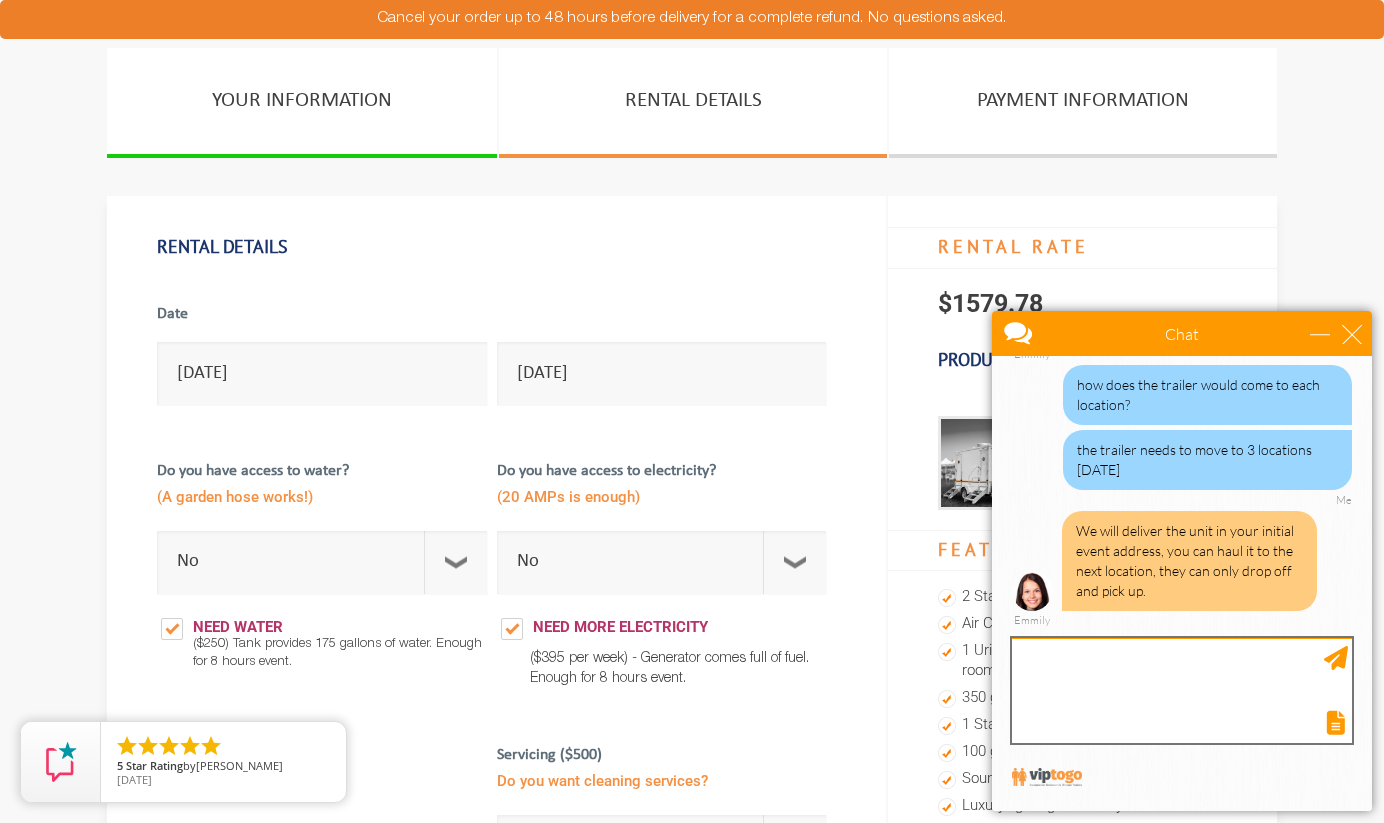 scroll, scrollTop: 476, scrollLeft: 0, axis: vertical 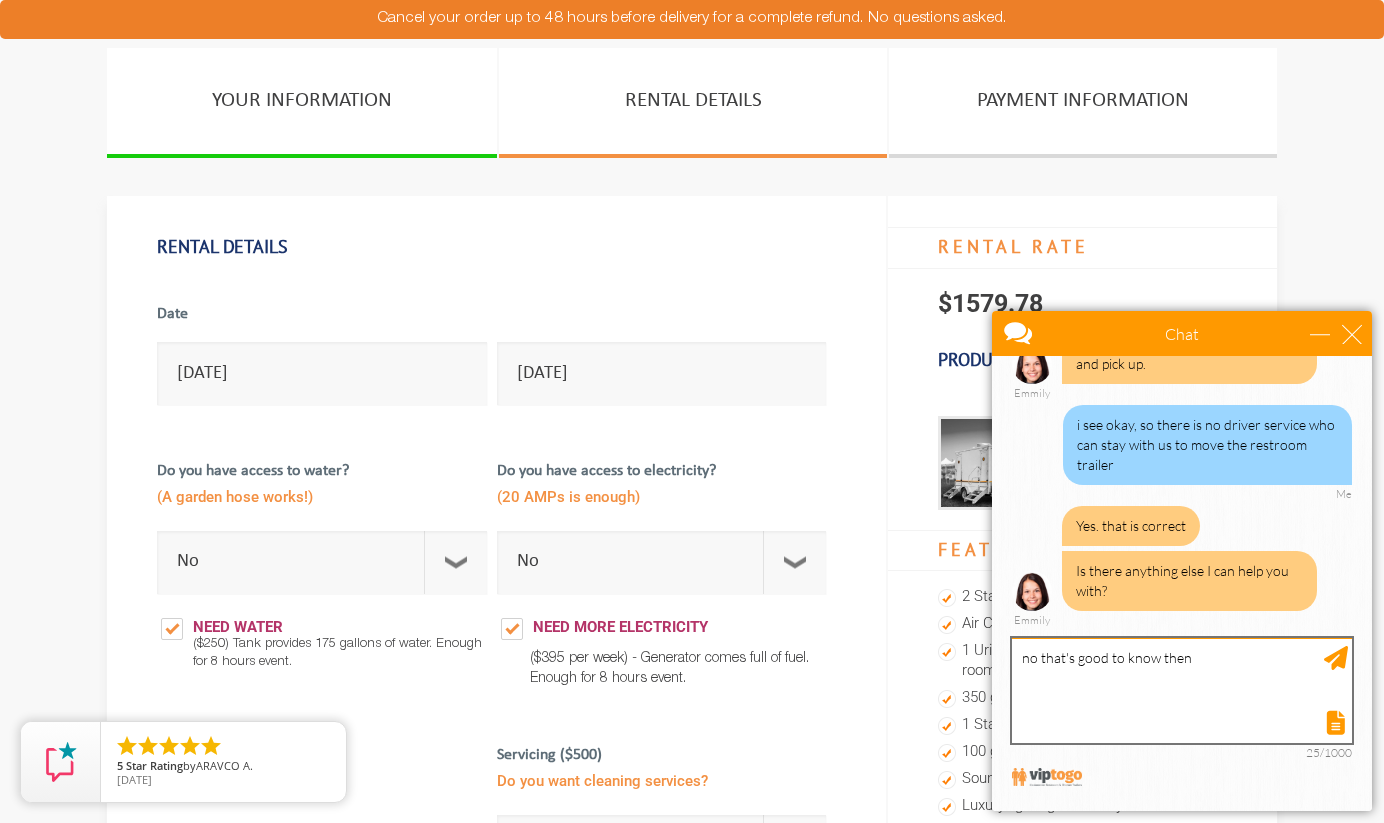 type on "no that's good to know thens" 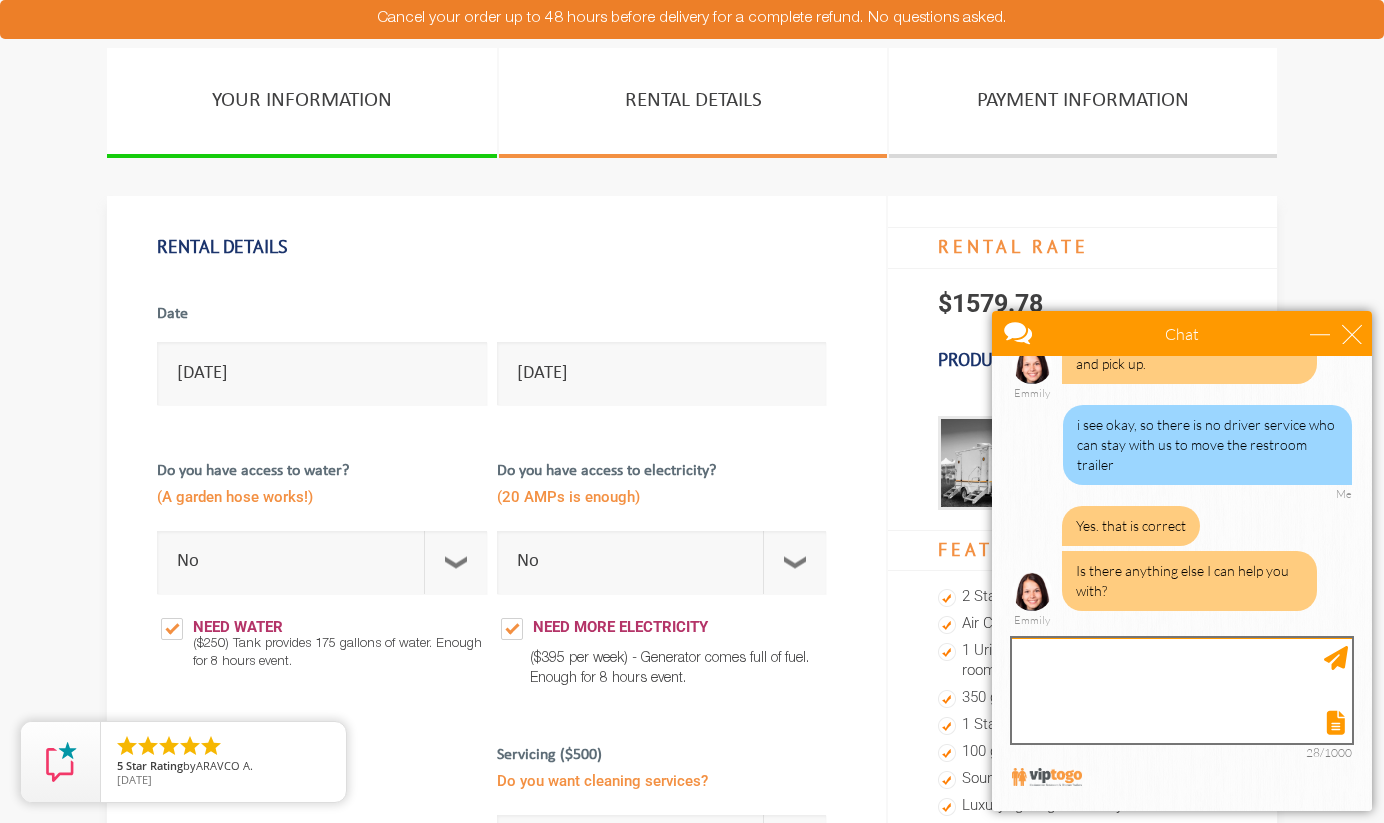 scroll, scrollTop: 663, scrollLeft: 0, axis: vertical 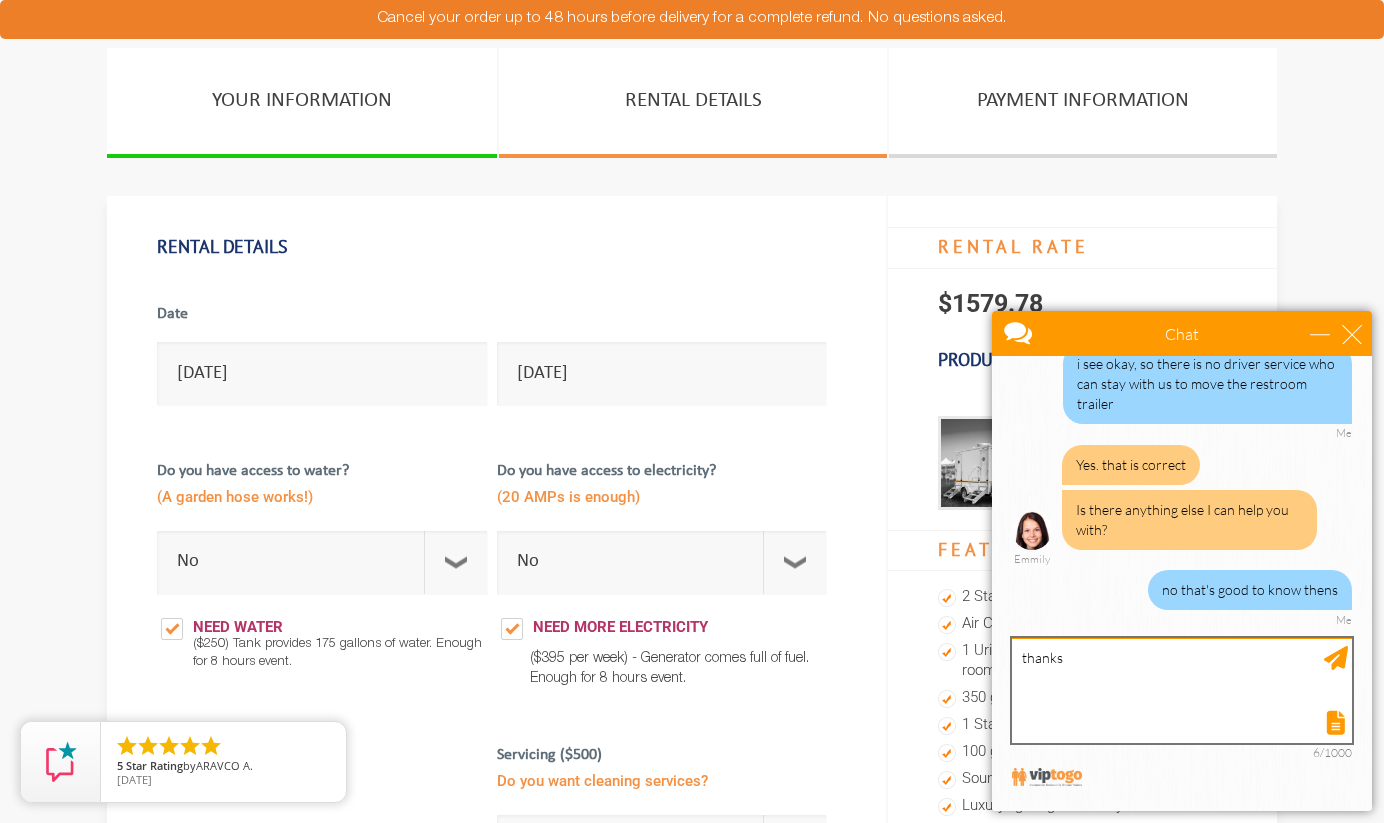 type on "thanks!" 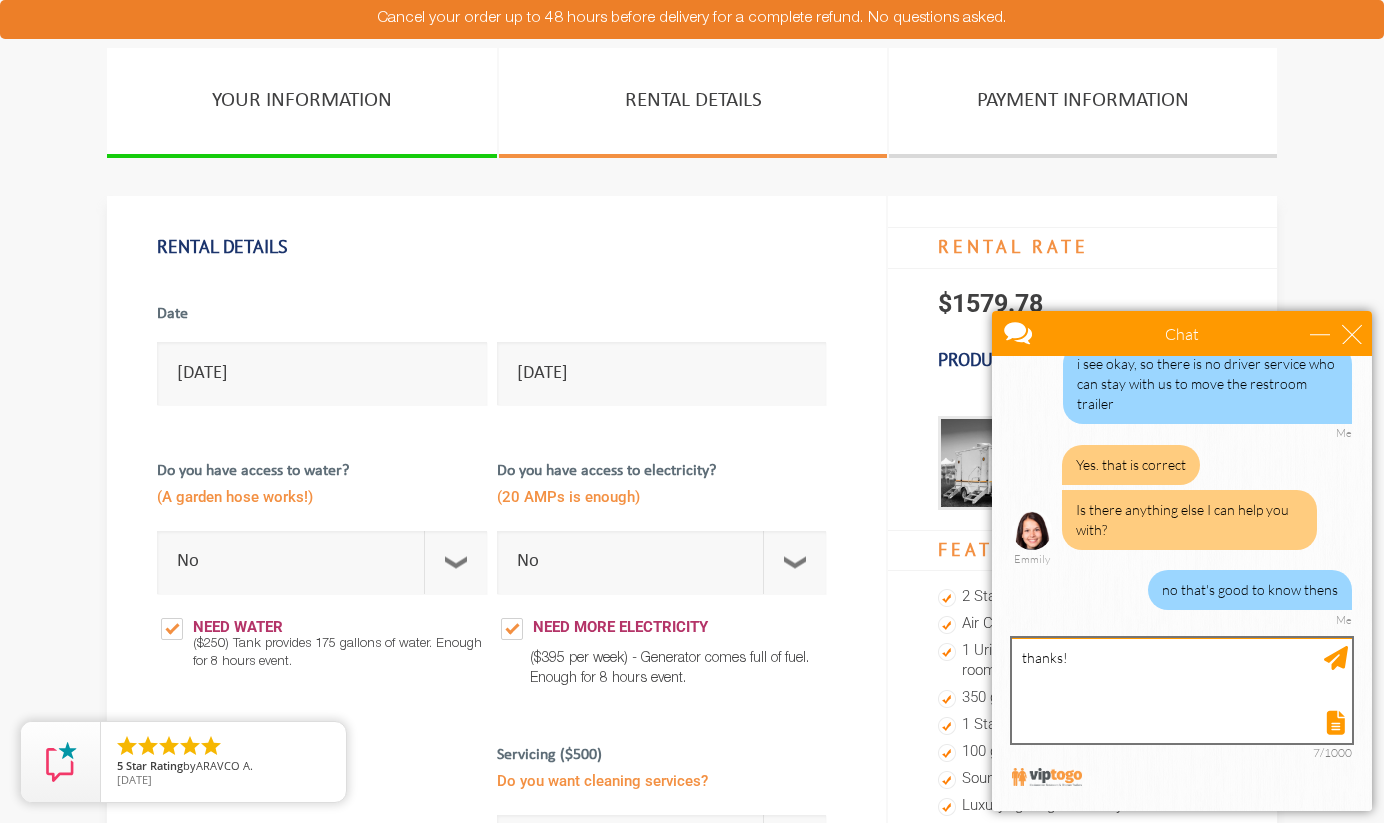 type 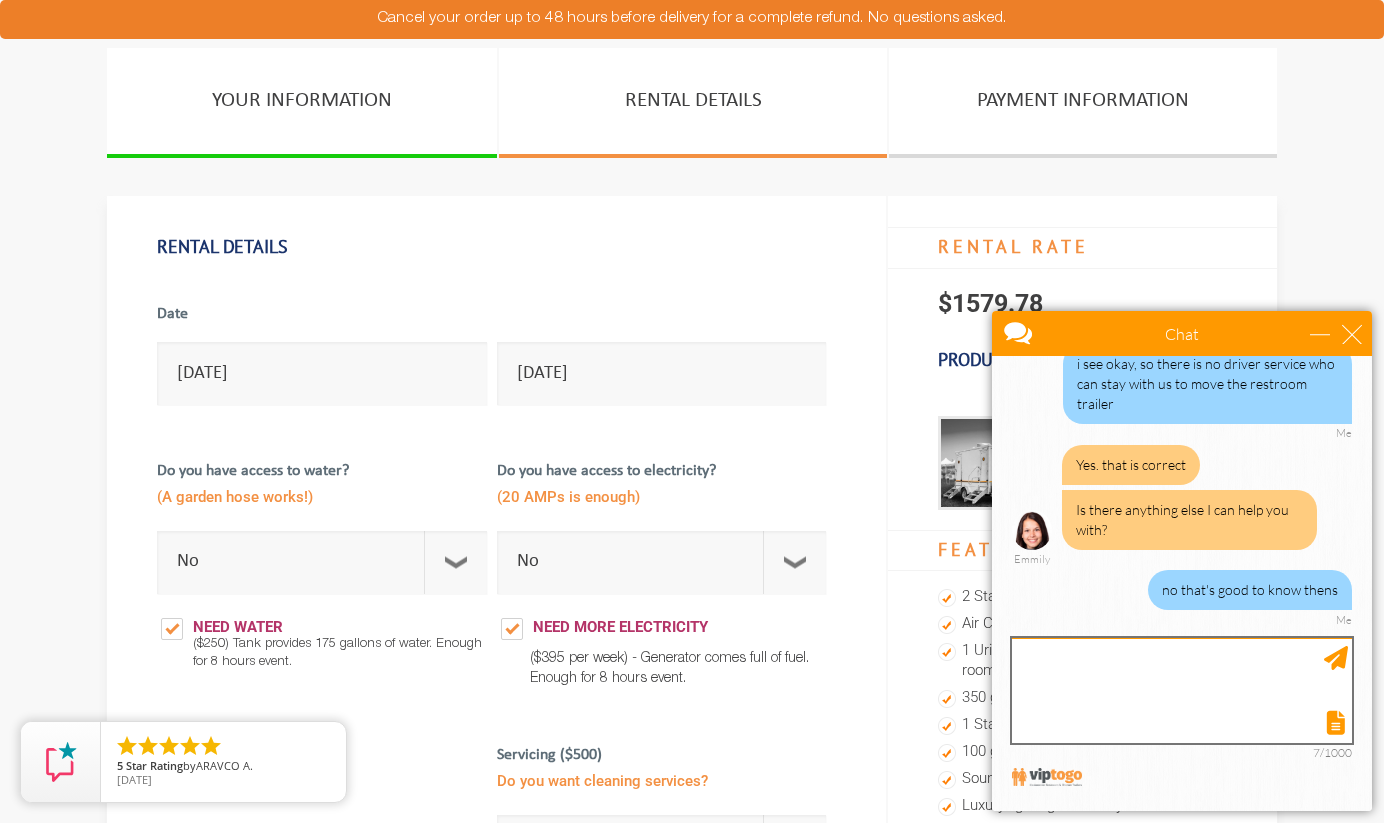 scroll, scrollTop: 708, scrollLeft: 0, axis: vertical 